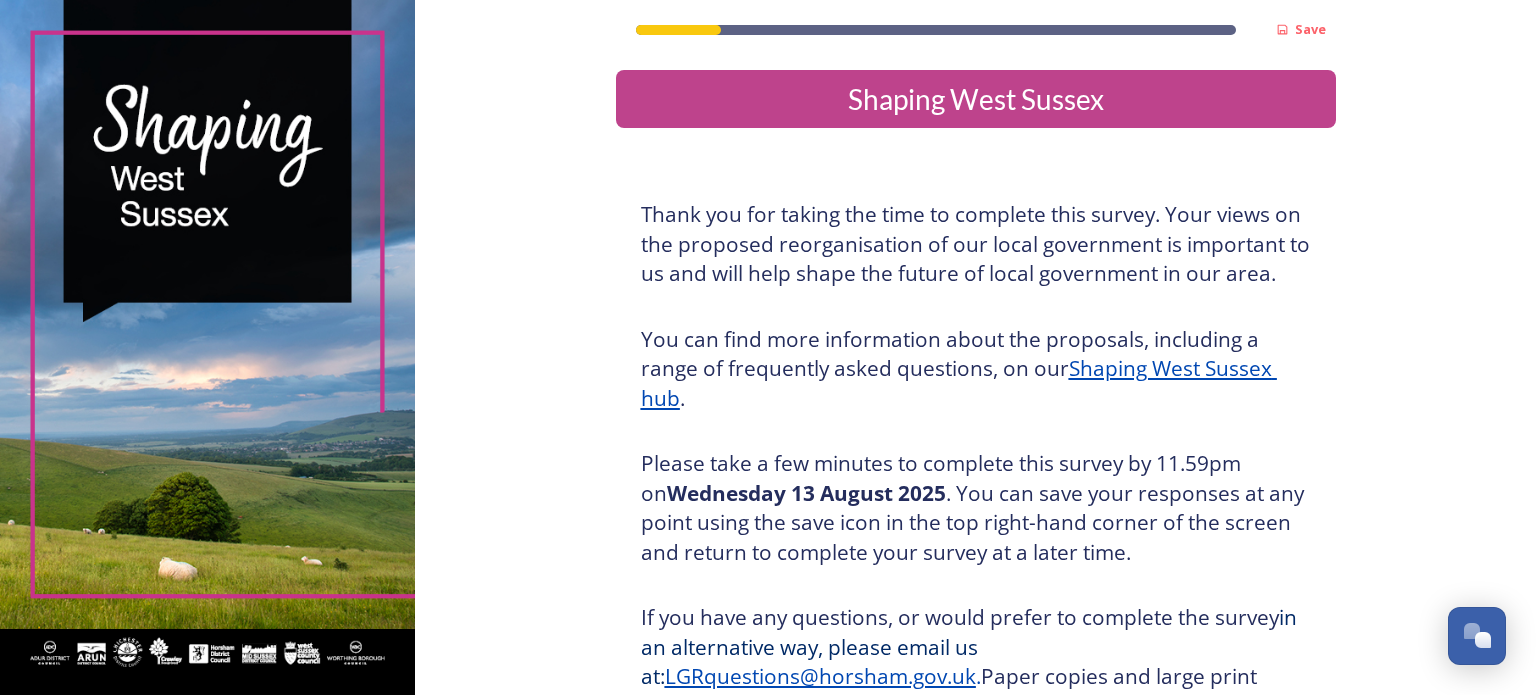 scroll, scrollTop: 0, scrollLeft: 0, axis: both 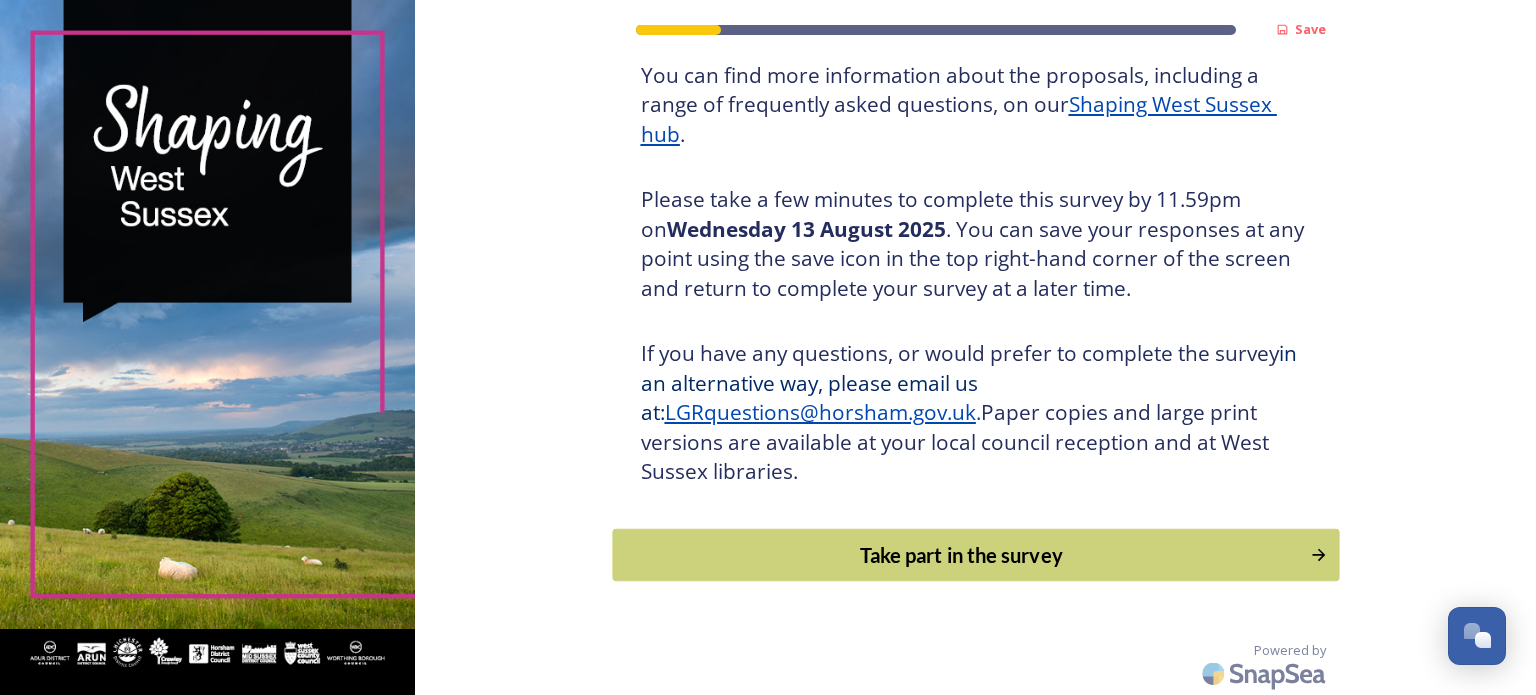 click on "Take part in the survey" at bounding box center (961, 555) 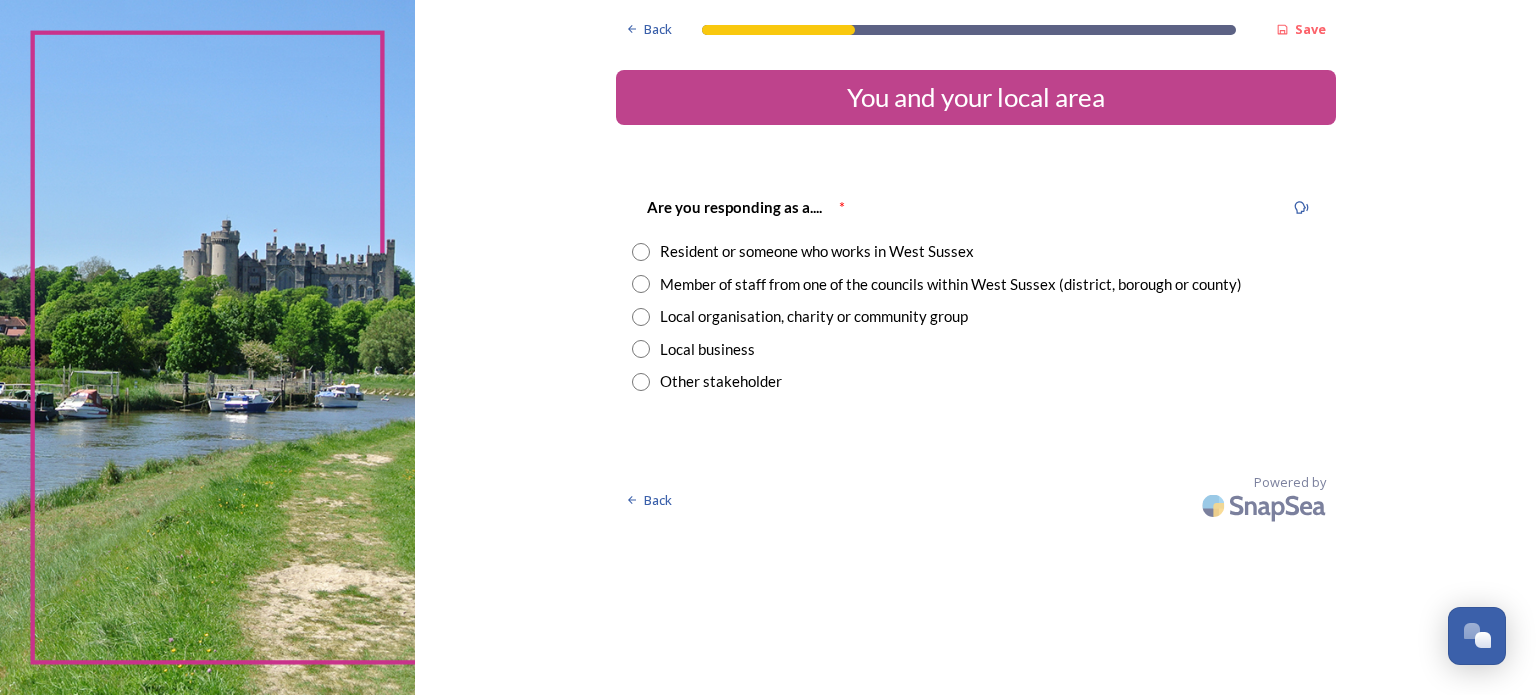 click at bounding box center (641, 382) 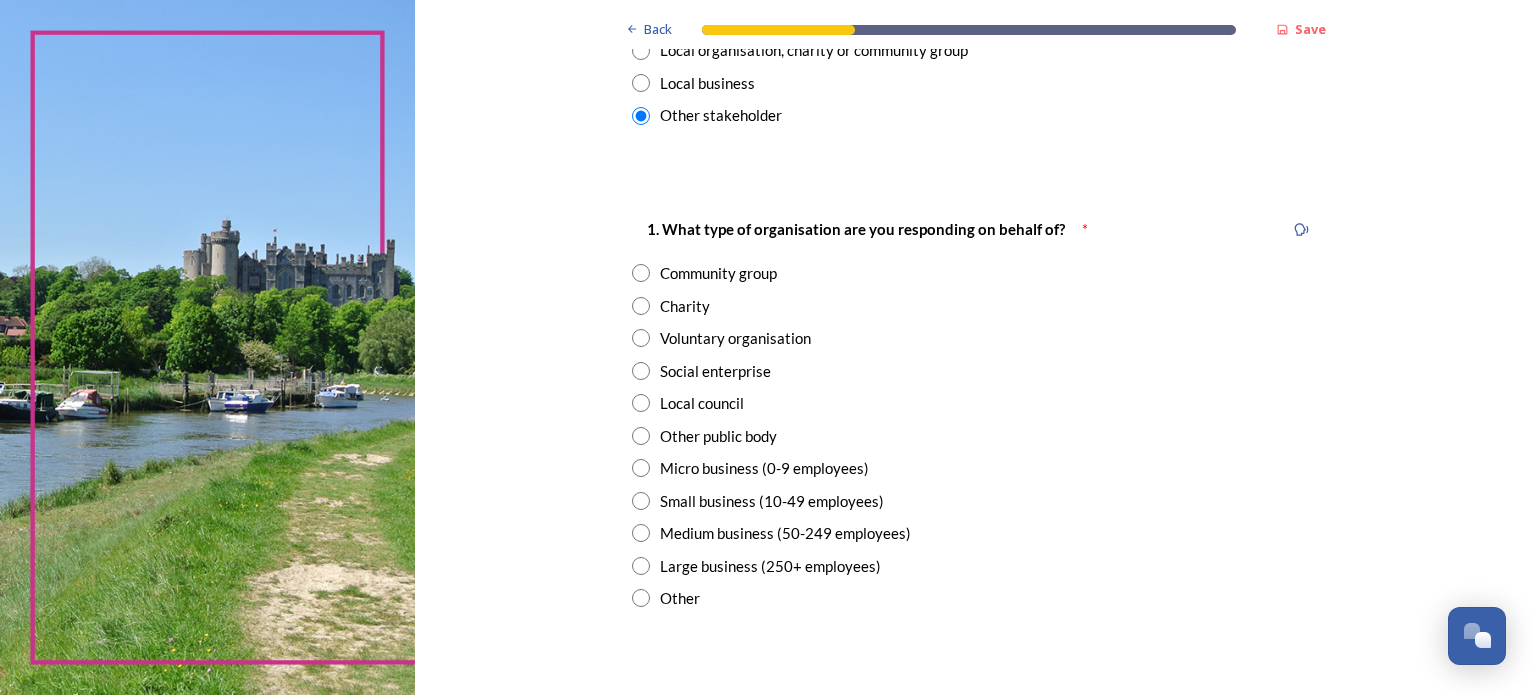 scroll, scrollTop: 300, scrollLeft: 0, axis: vertical 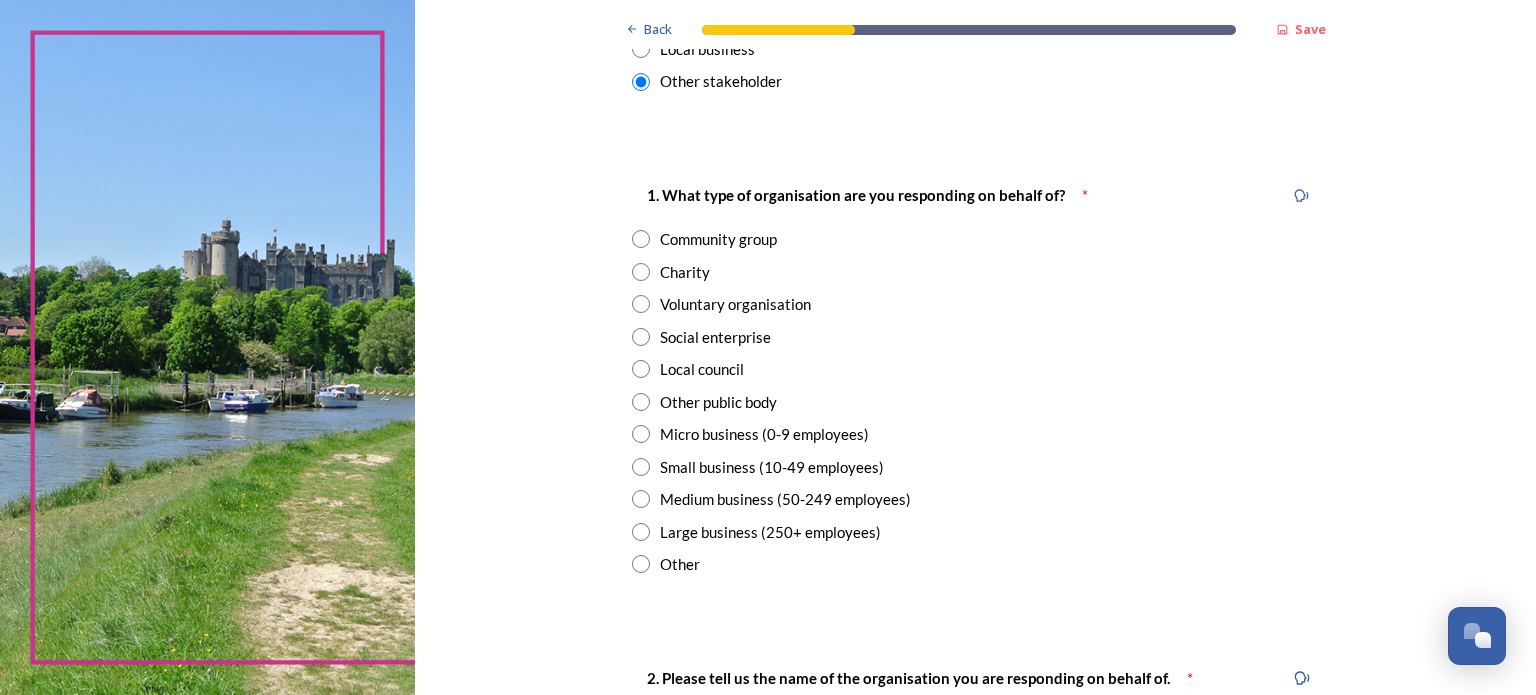 click at bounding box center [641, 402] 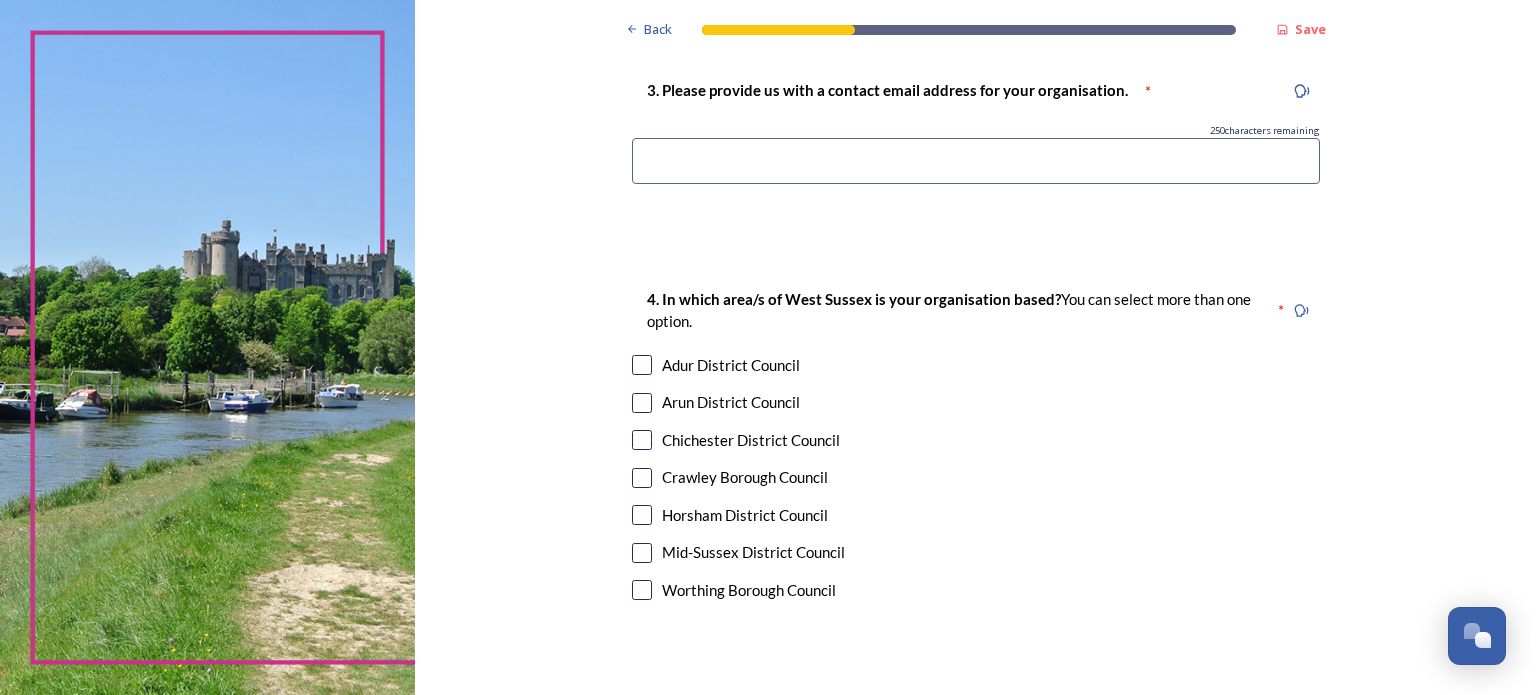 scroll, scrollTop: 1100, scrollLeft: 0, axis: vertical 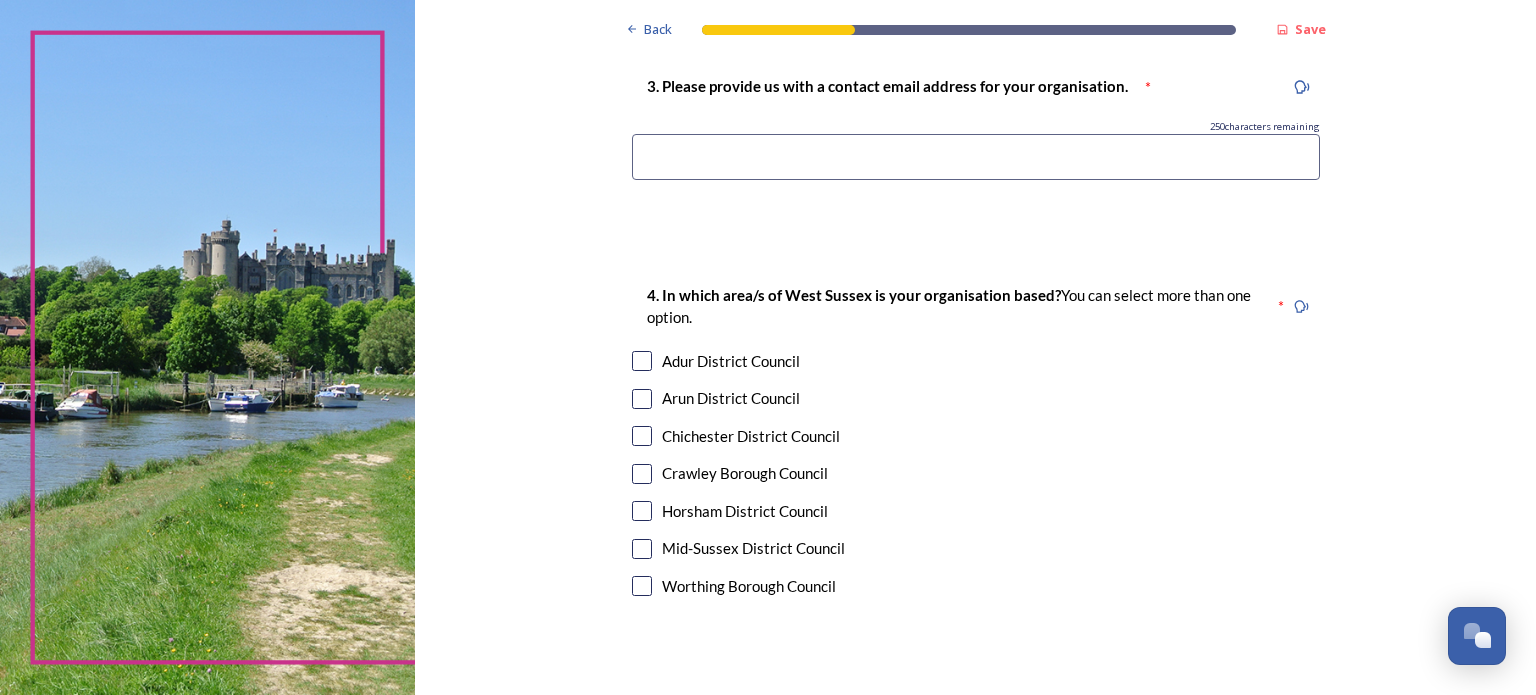 click at bounding box center (642, 436) 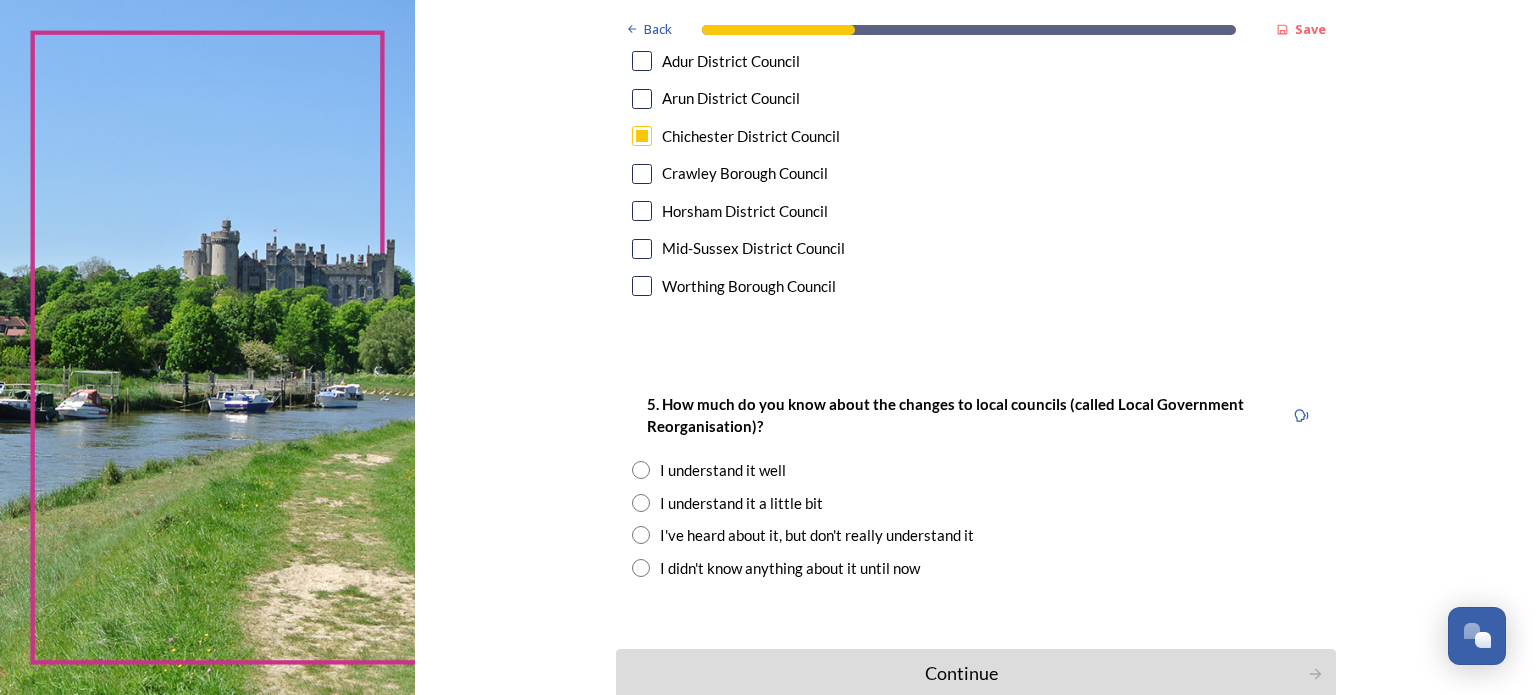 scroll, scrollTop: 1500, scrollLeft: 0, axis: vertical 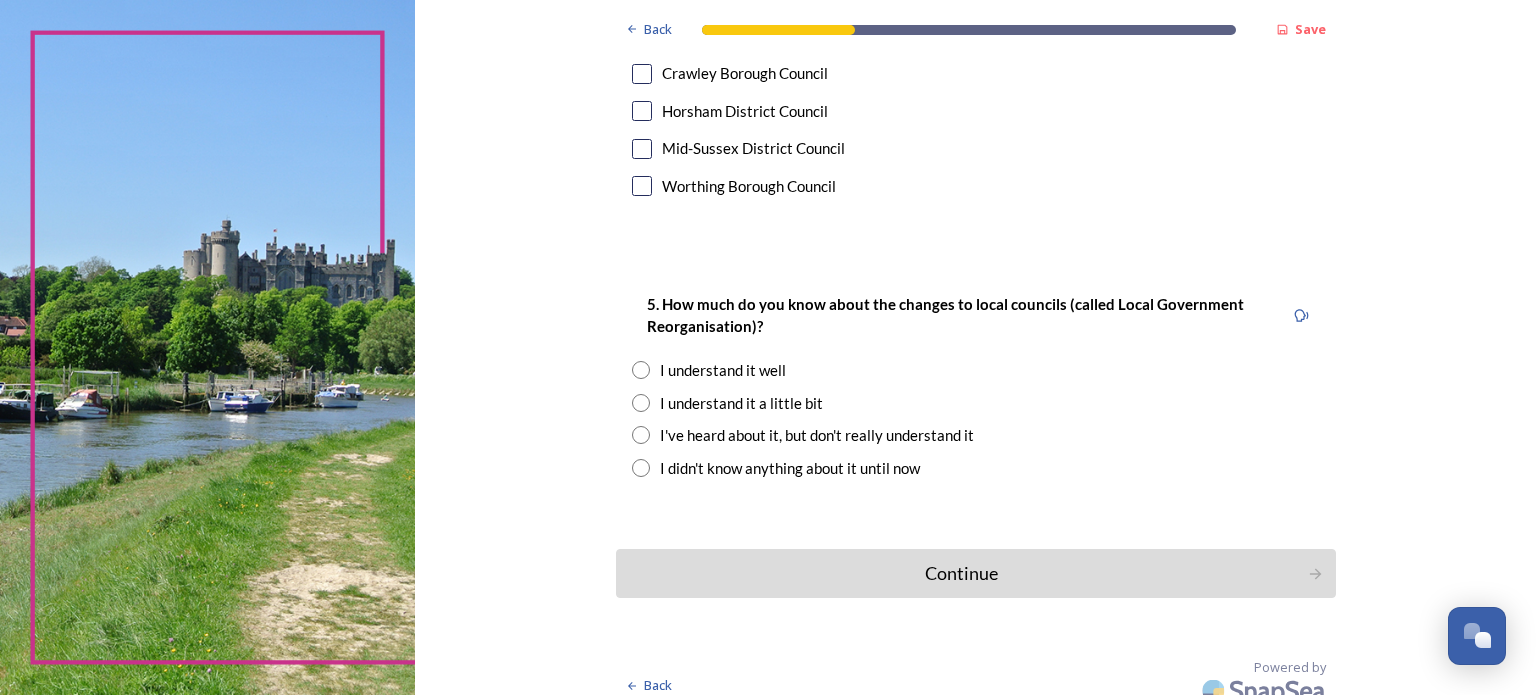 click at bounding box center [641, 370] 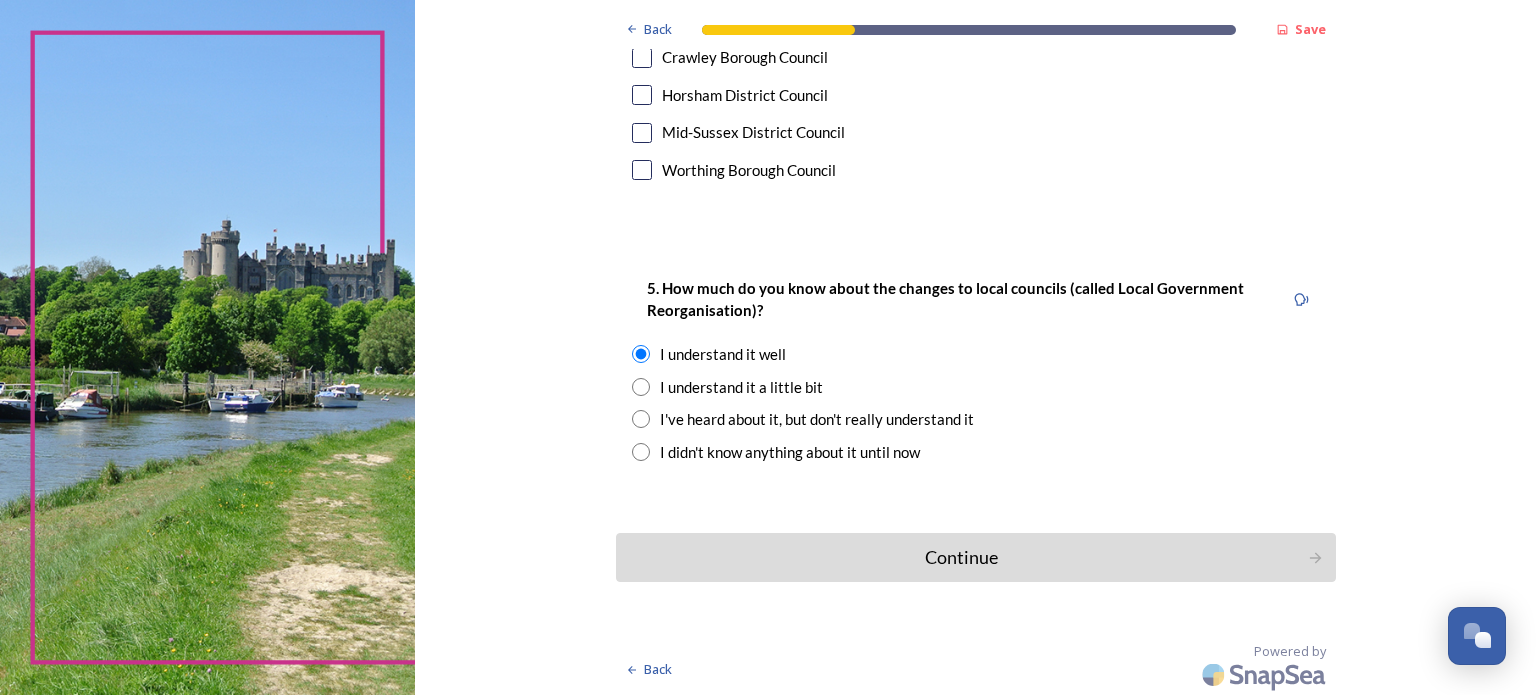 scroll, scrollTop: 1517, scrollLeft: 0, axis: vertical 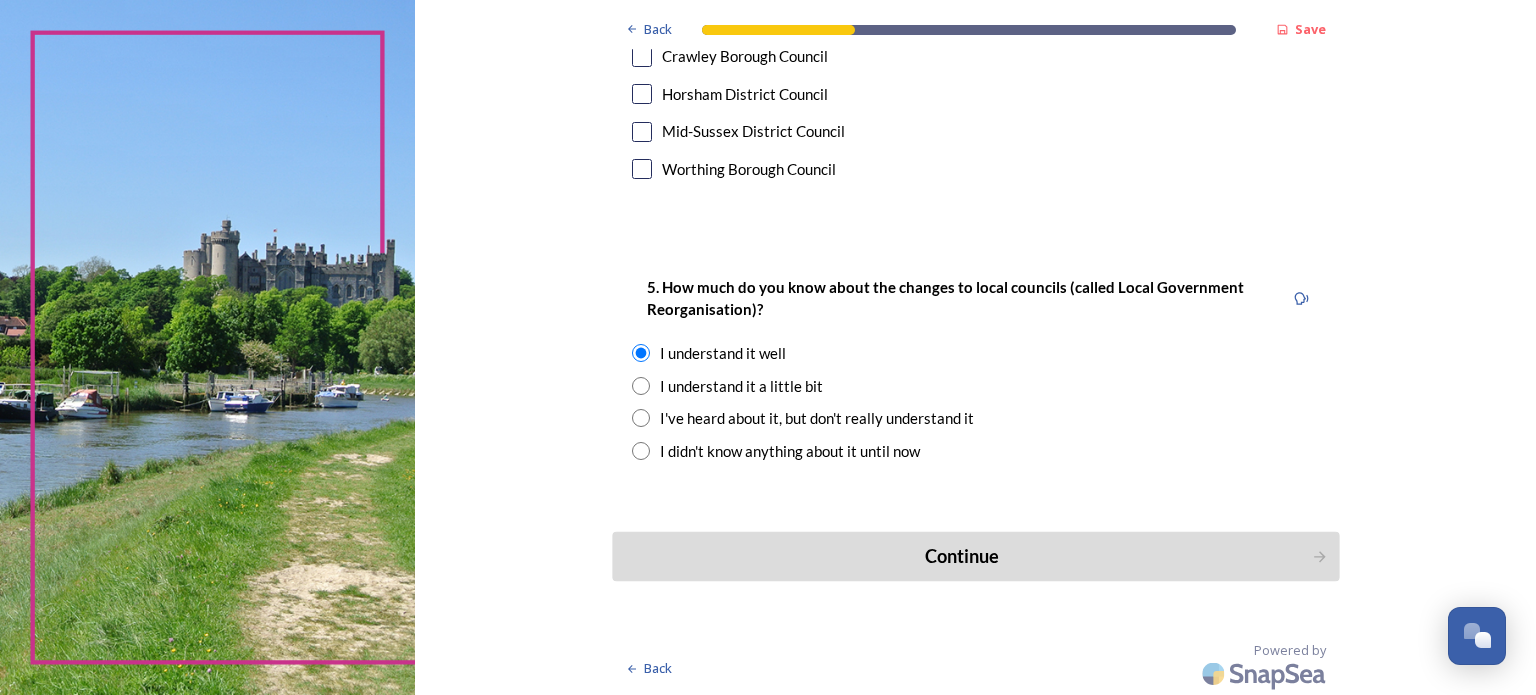click on "Continue" at bounding box center [961, 556] 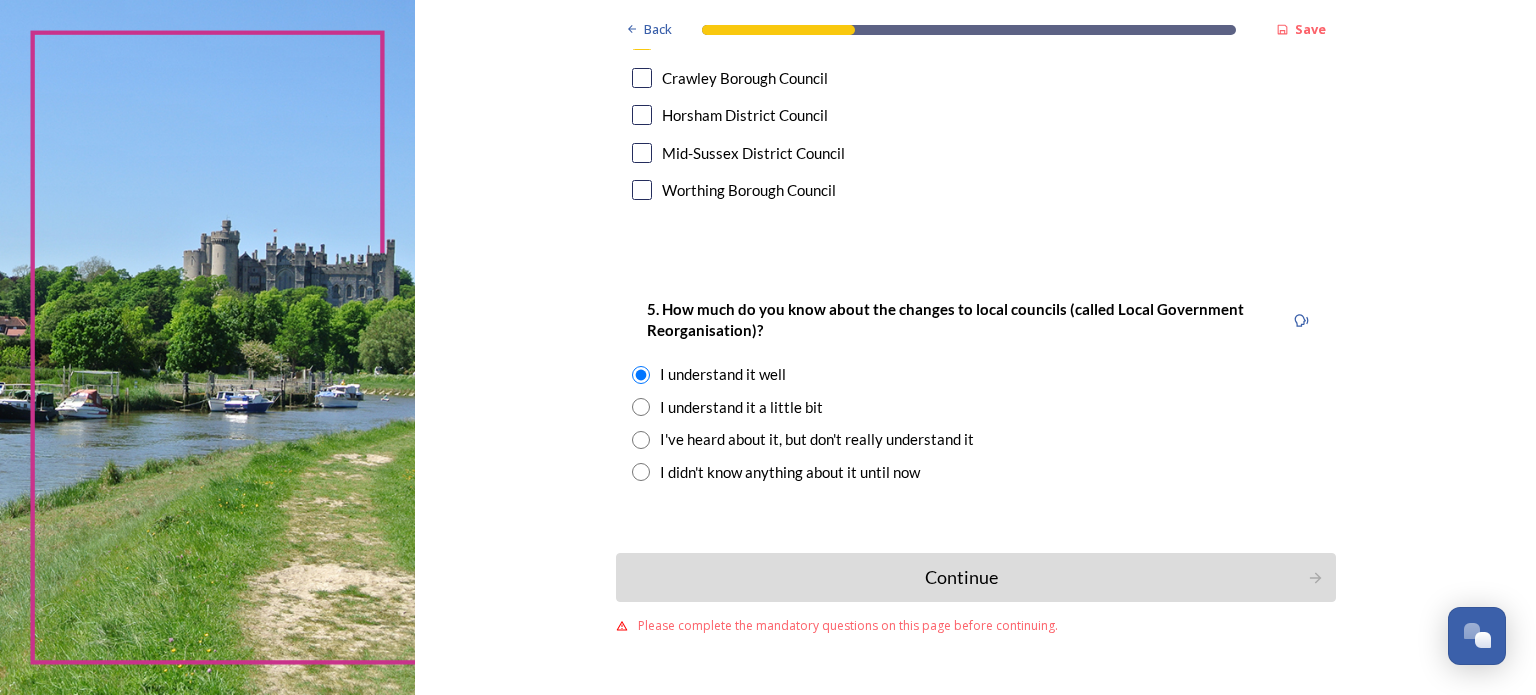 click at bounding box center [641, 375] 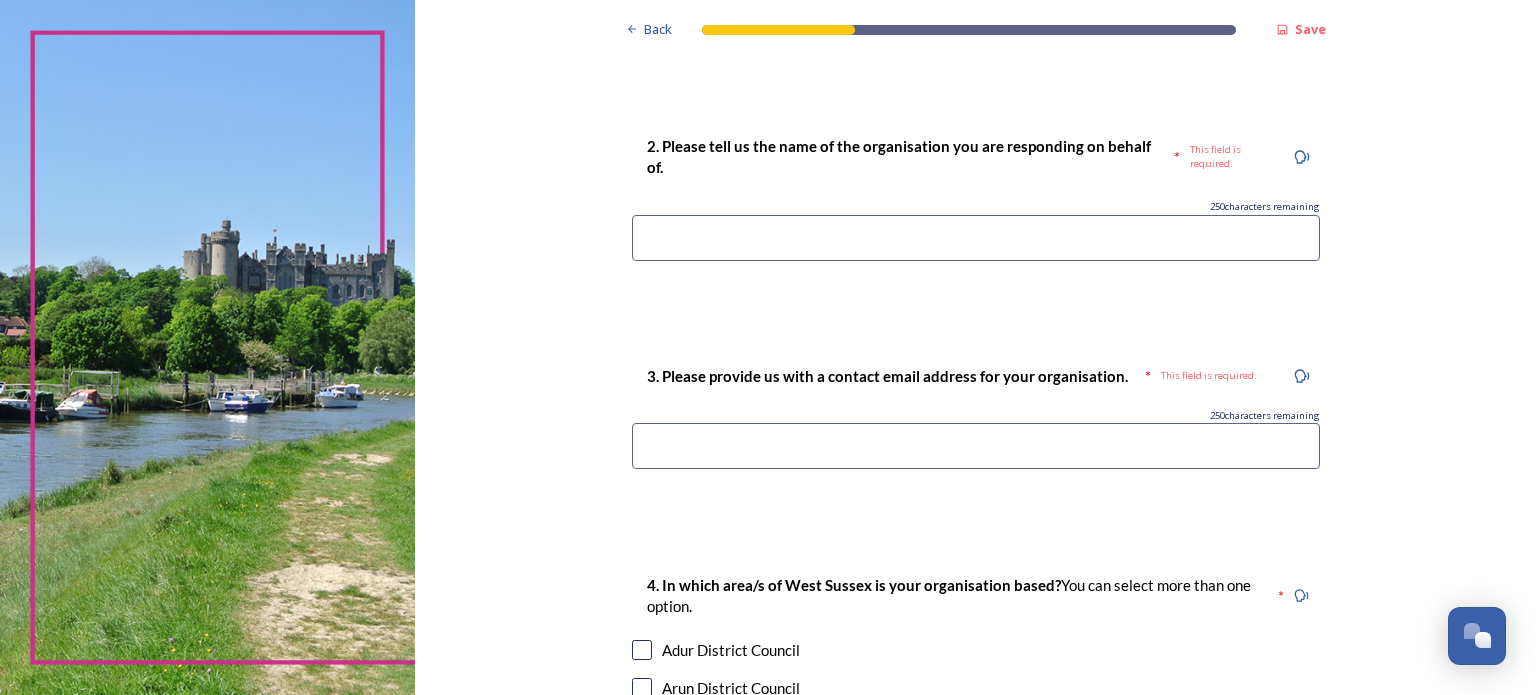 scroll, scrollTop: 800, scrollLeft: 0, axis: vertical 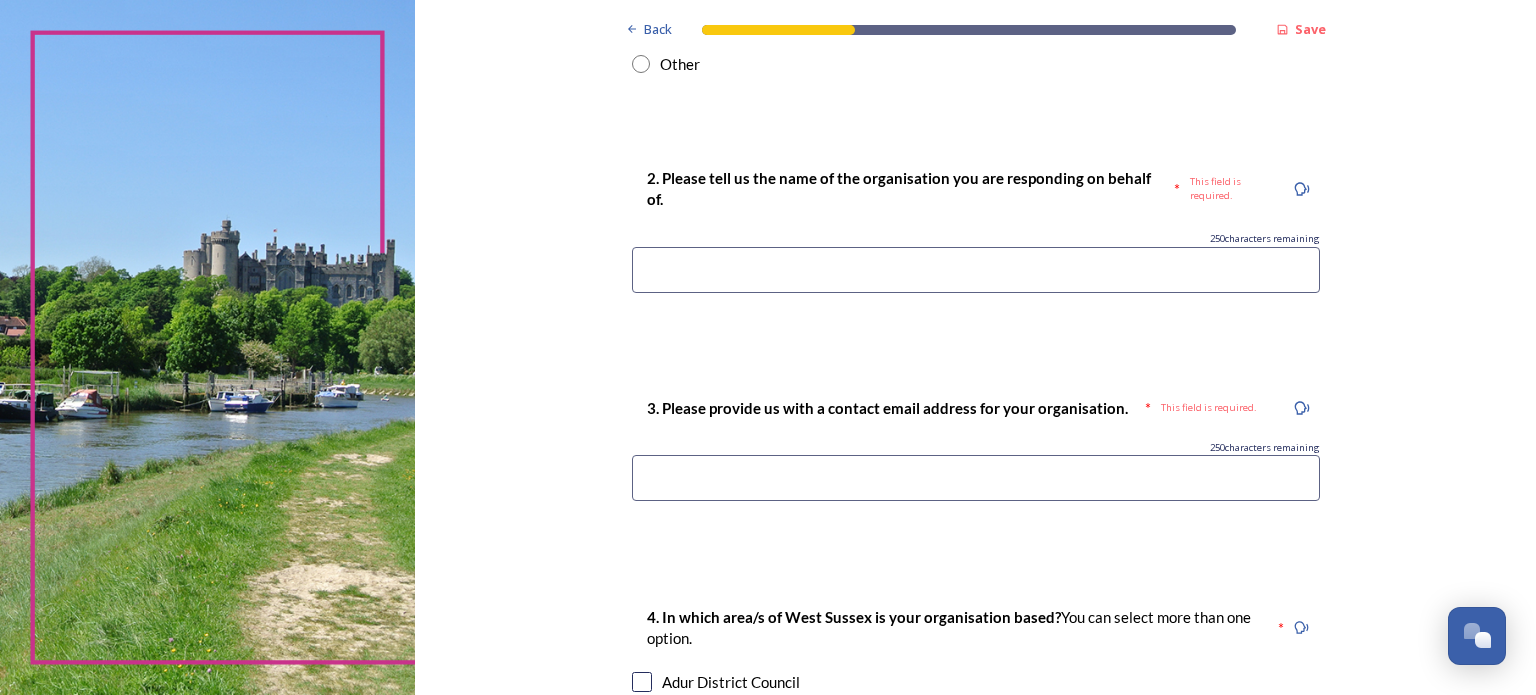click at bounding box center (976, 478) 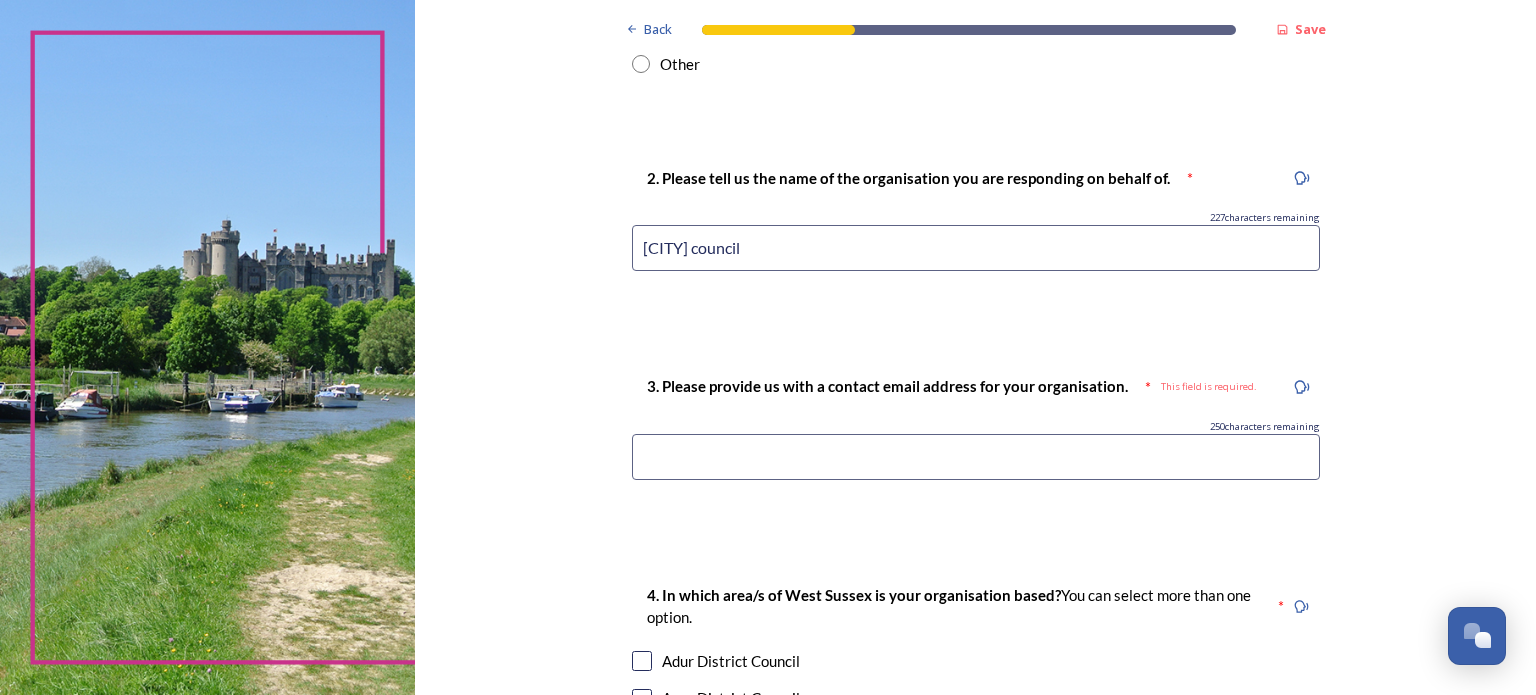 type on "[CITY] council" 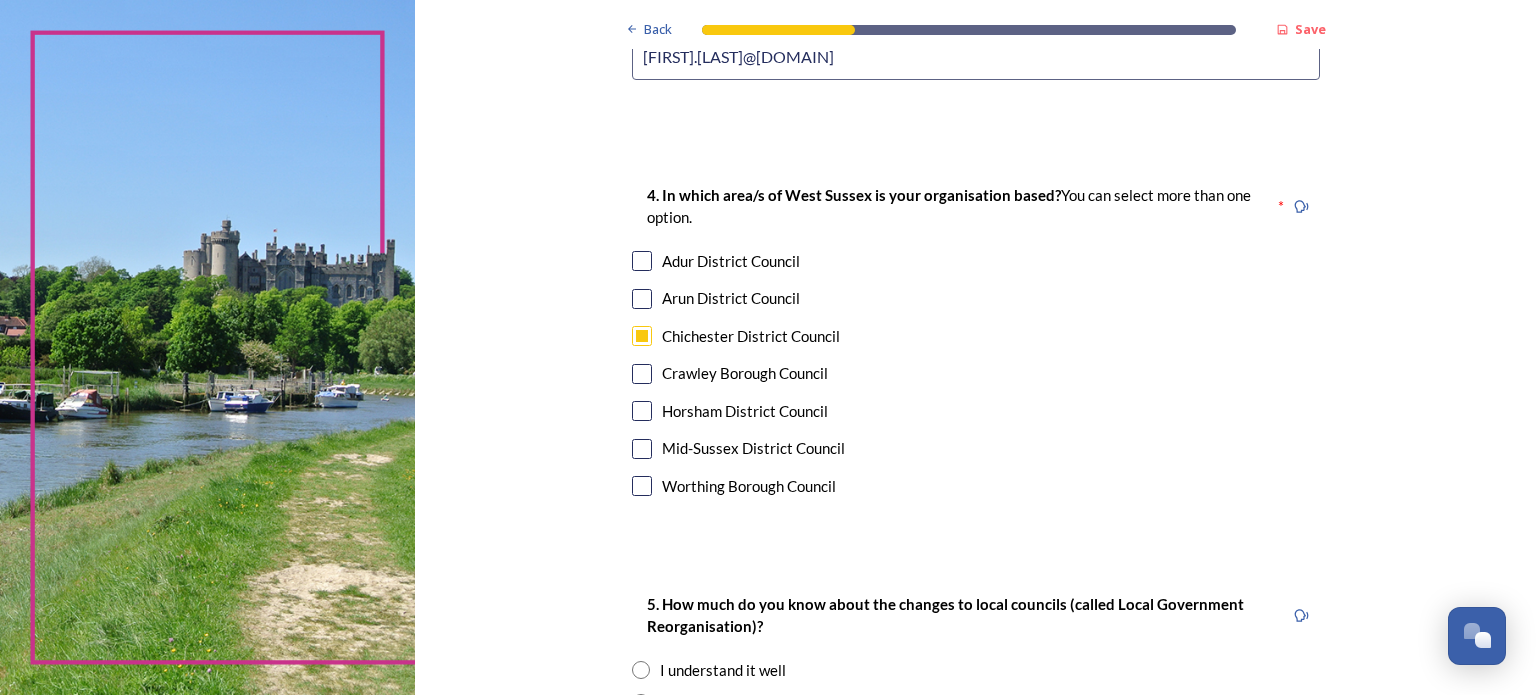 scroll, scrollTop: 1400, scrollLeft: 0, axis: vertical 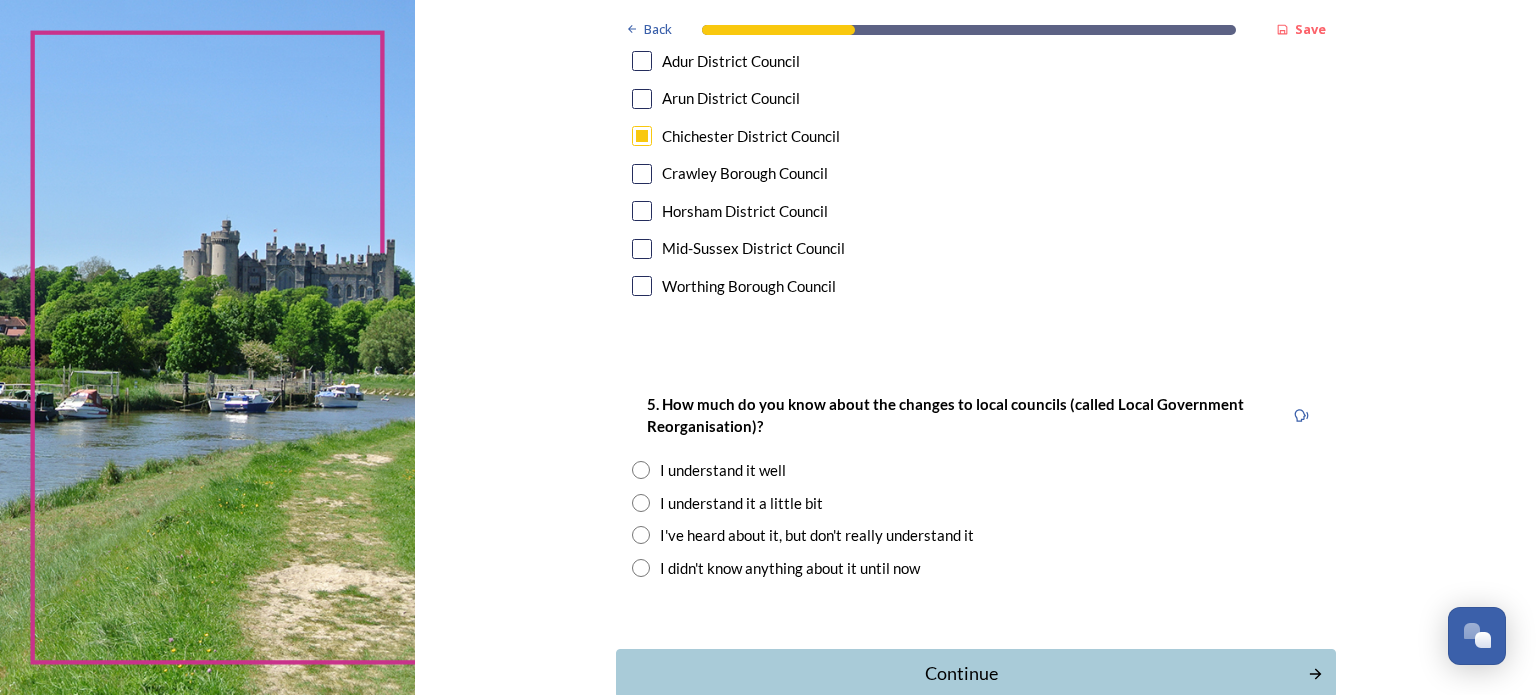 type on "[FIRST].[LAST]@[DOMAIN]" 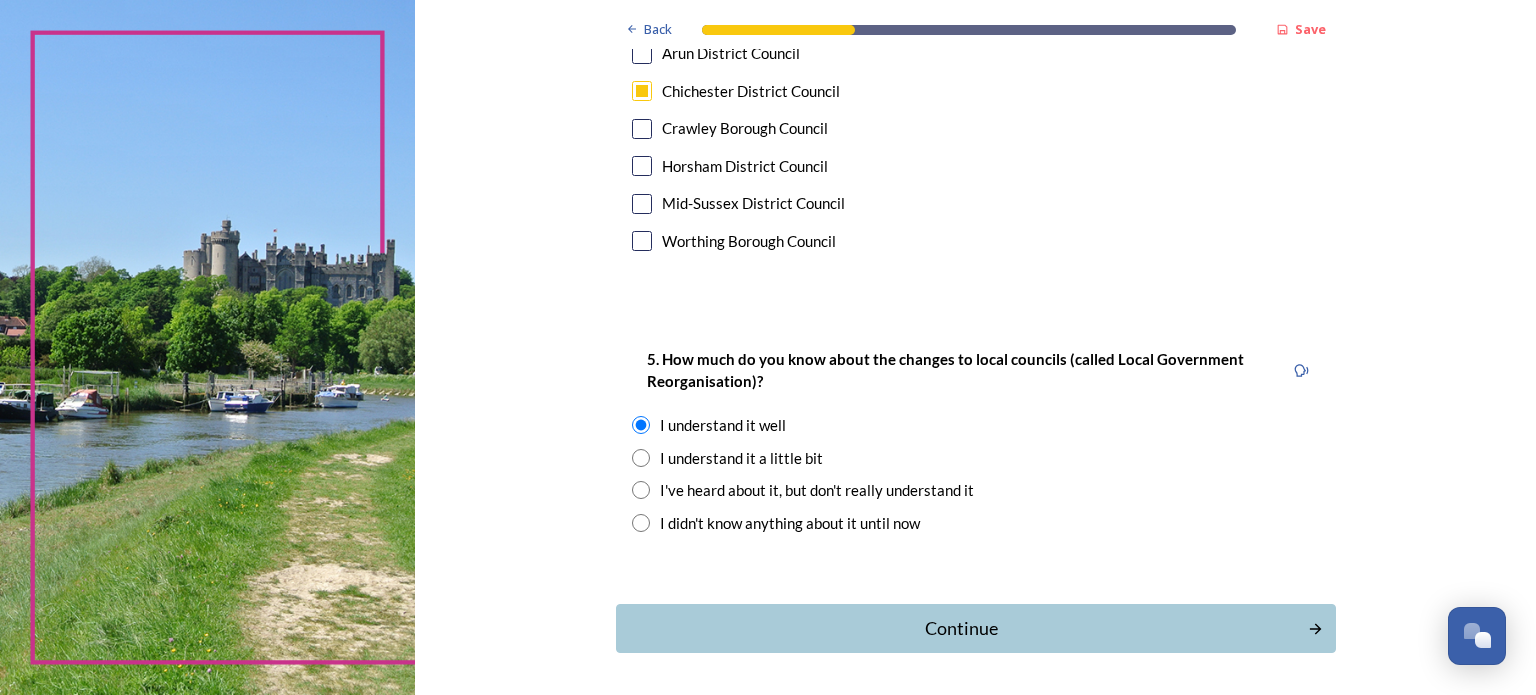 scroll, scrollTop: 1517, scrollLeft: 0, axis: vertical 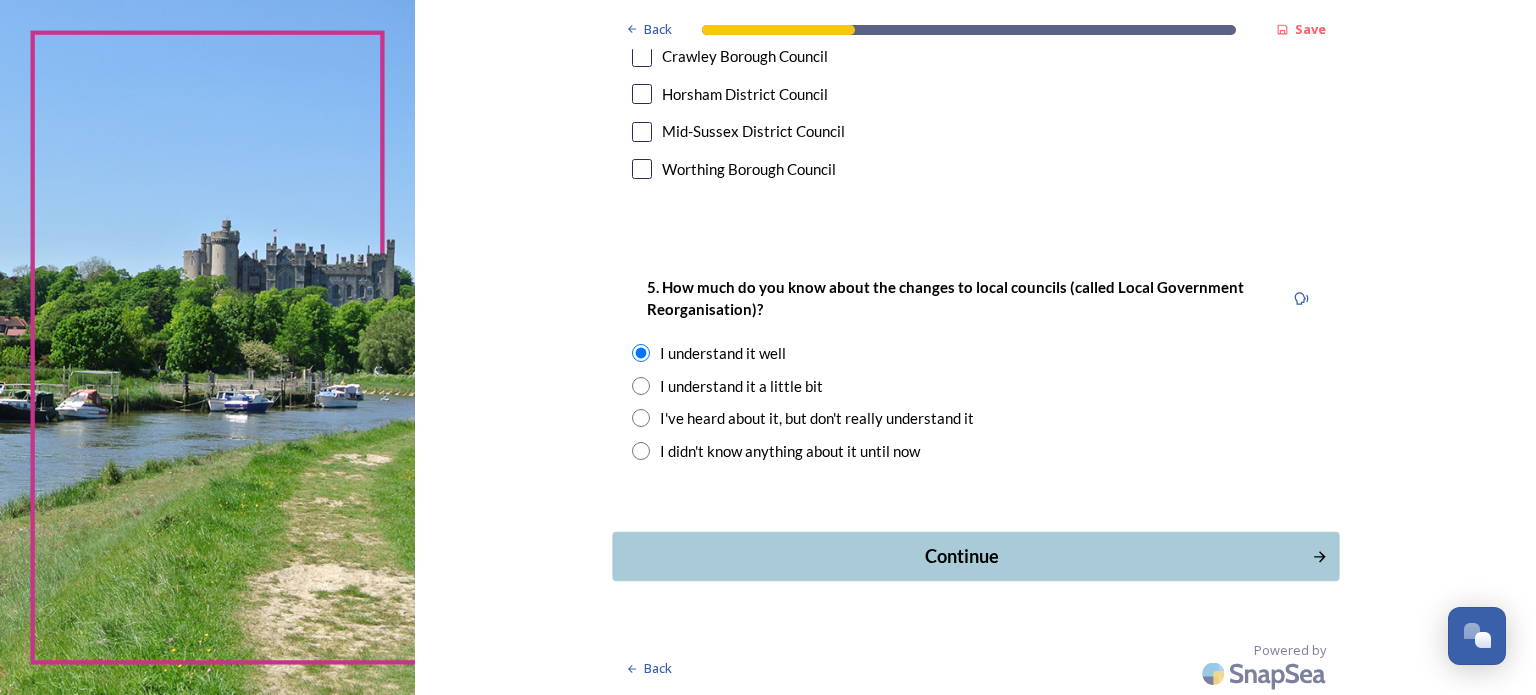click on "Continue" at bounding box center [961, 556] 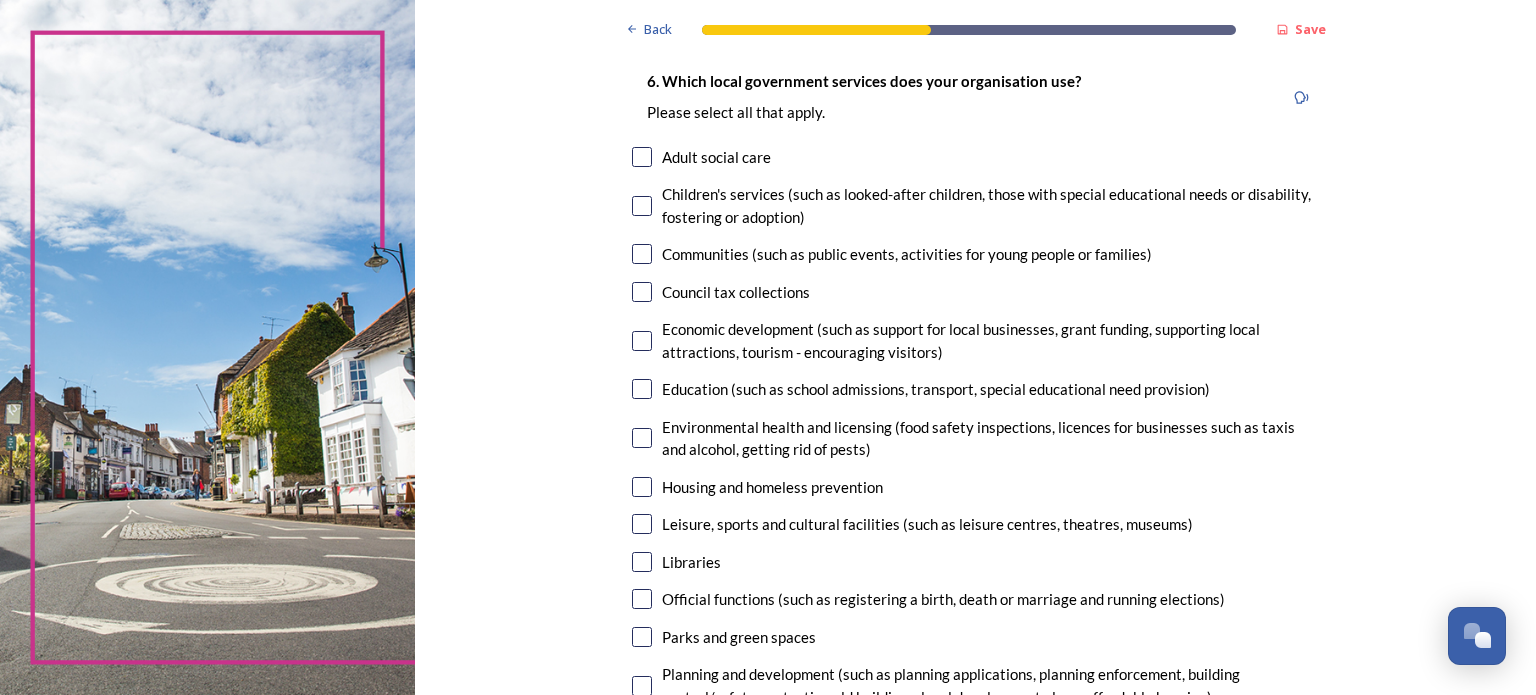 scroll, scrollTop: 0, scrollLeft: 0, axis: both 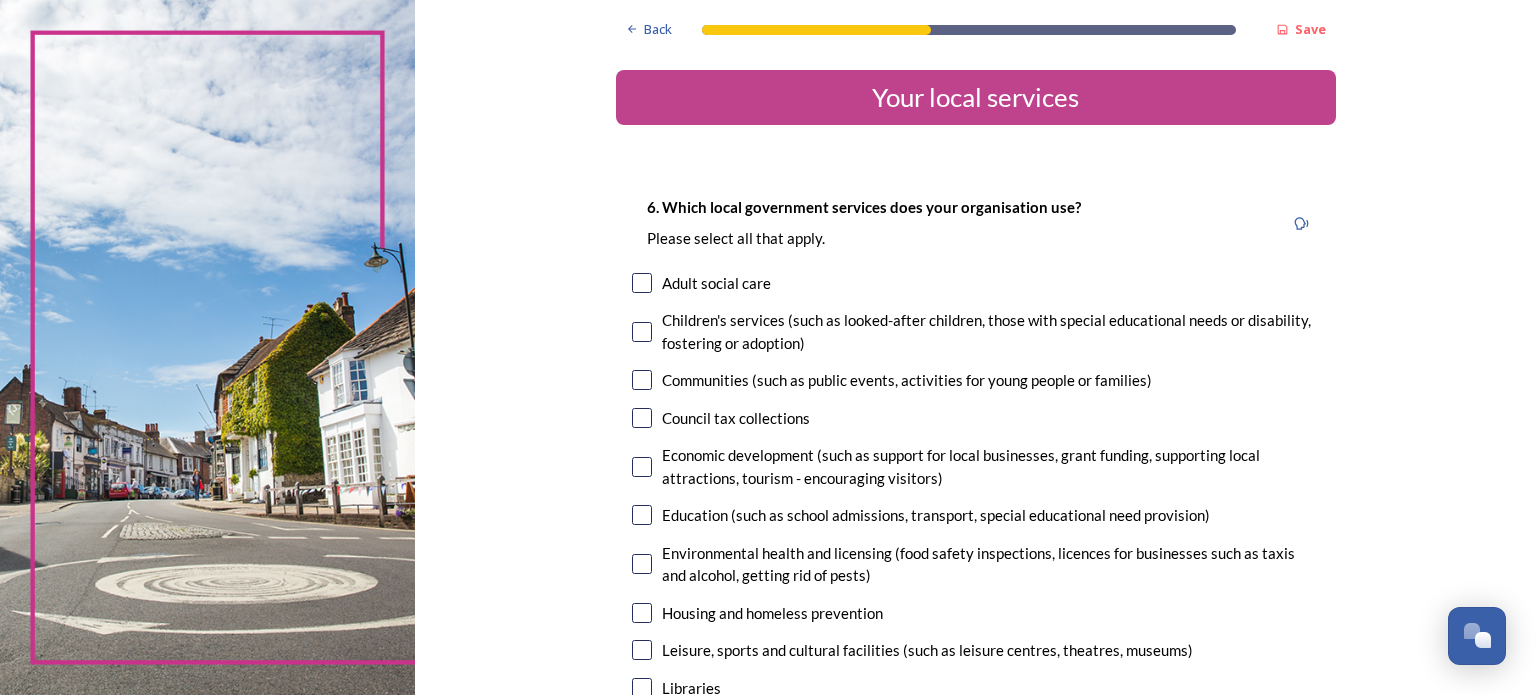 click at bounding box center [642, 418] 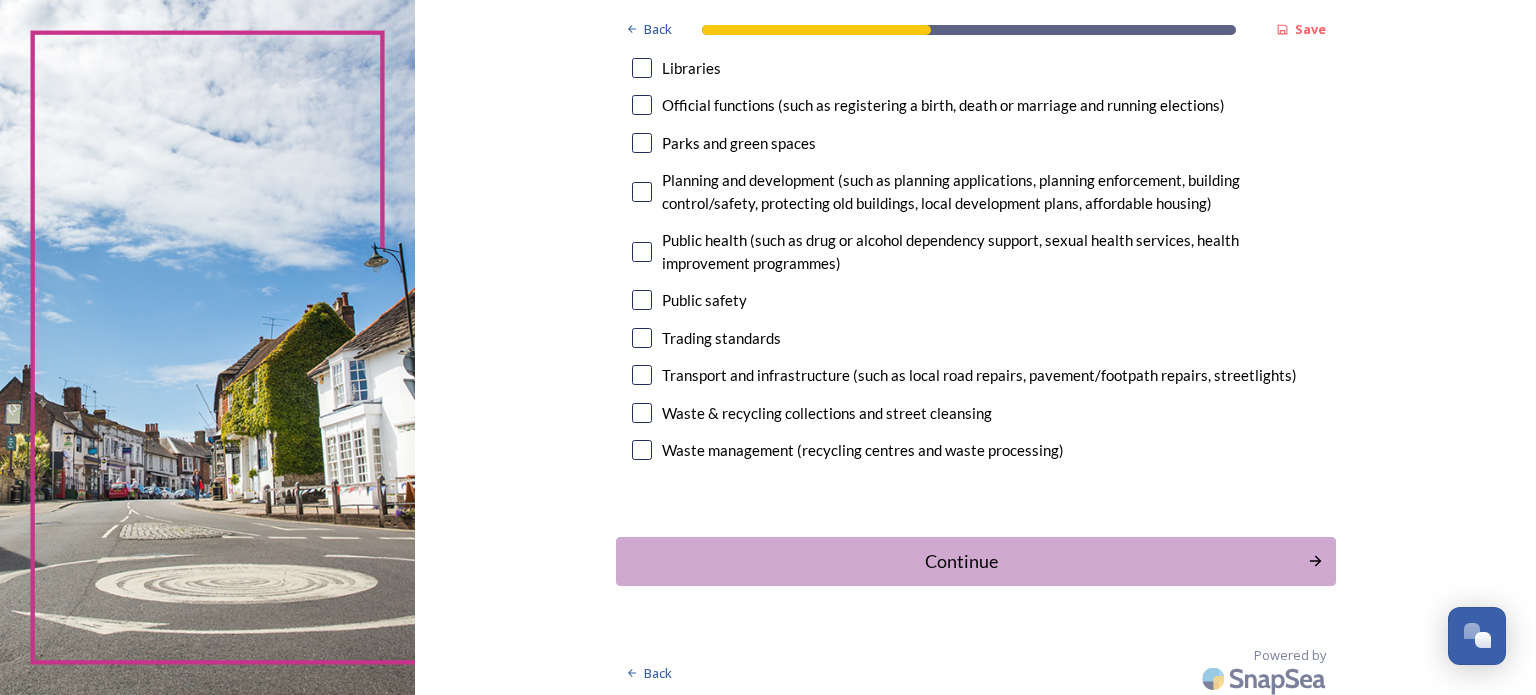 scroll, scrollTop: 626, scrollLeft: 0, axis: vertical 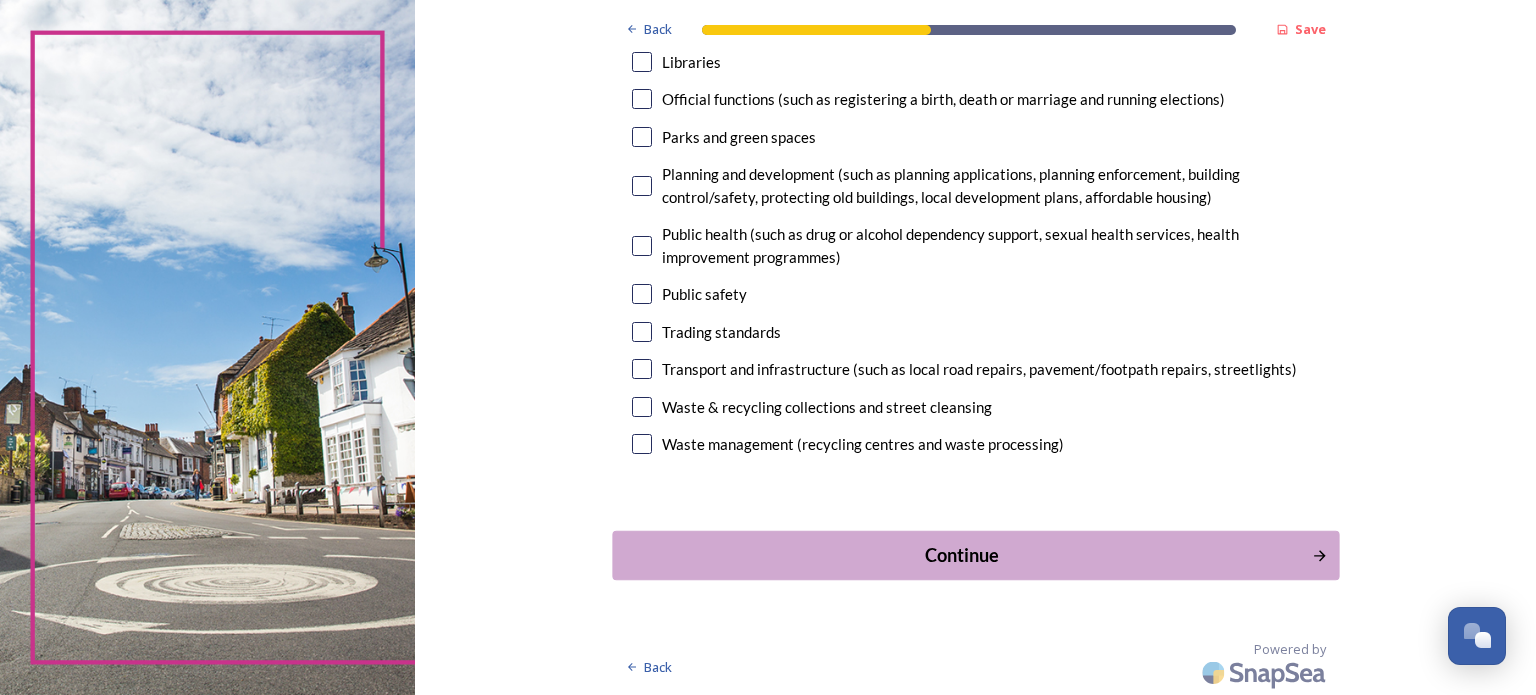 click on "Continue" at bounding box center [961, 554] 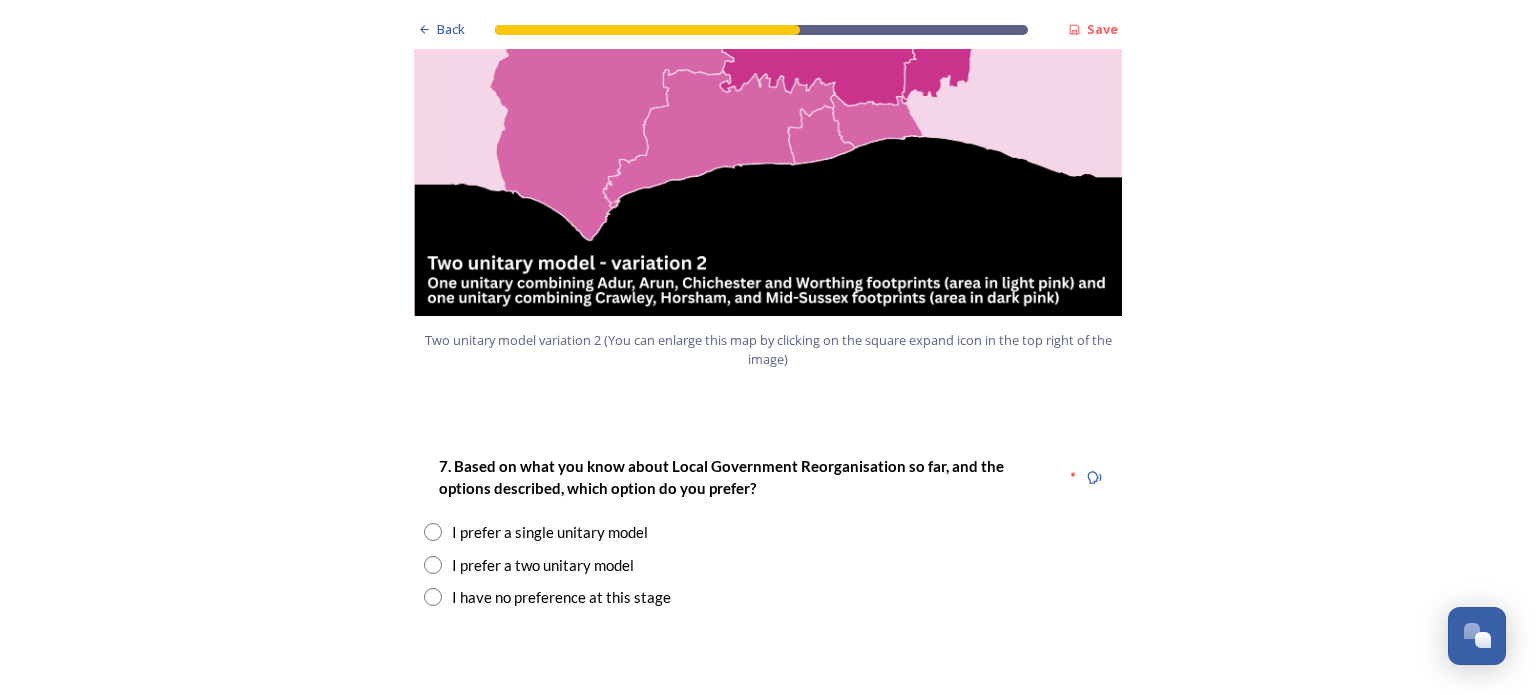 scroll, scrollTop: 2500, scrollLeft: 0, axis: vertical 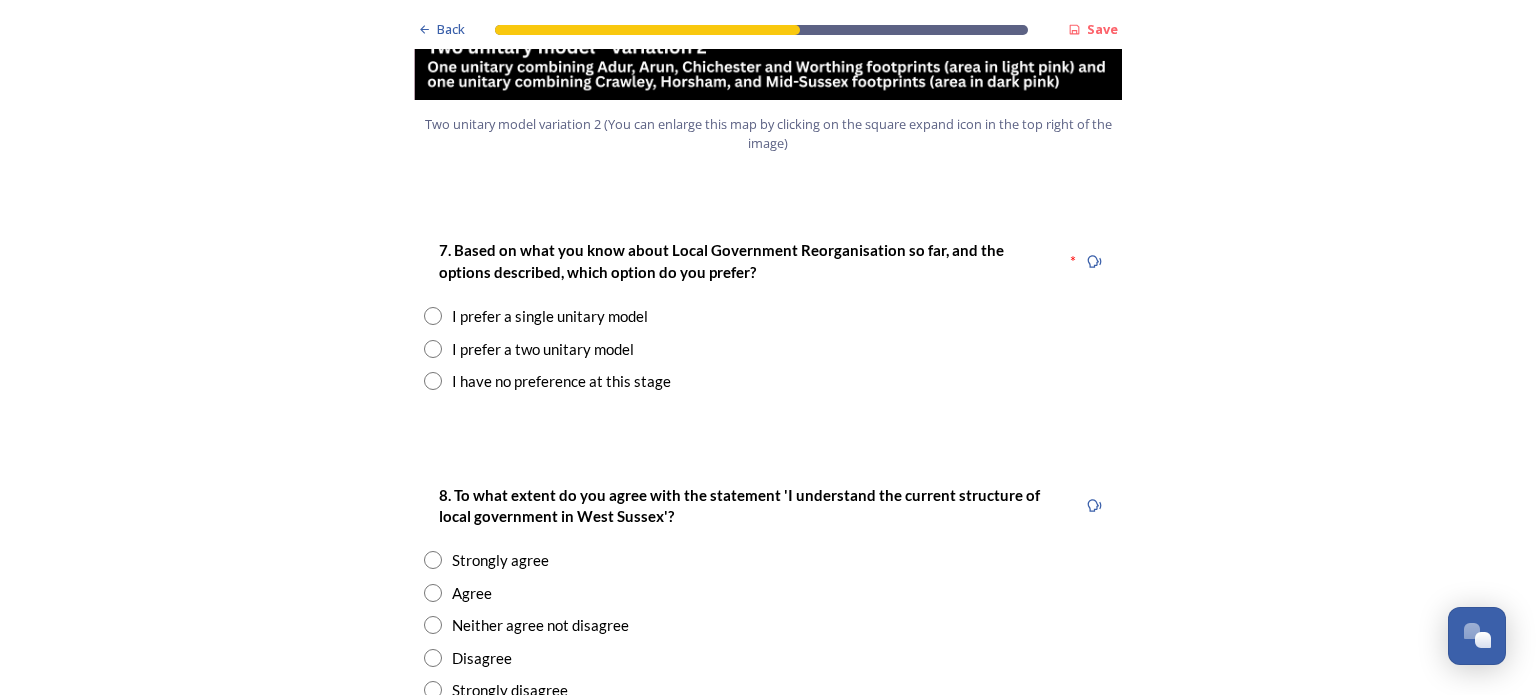 click at bounding box center [433, 349] 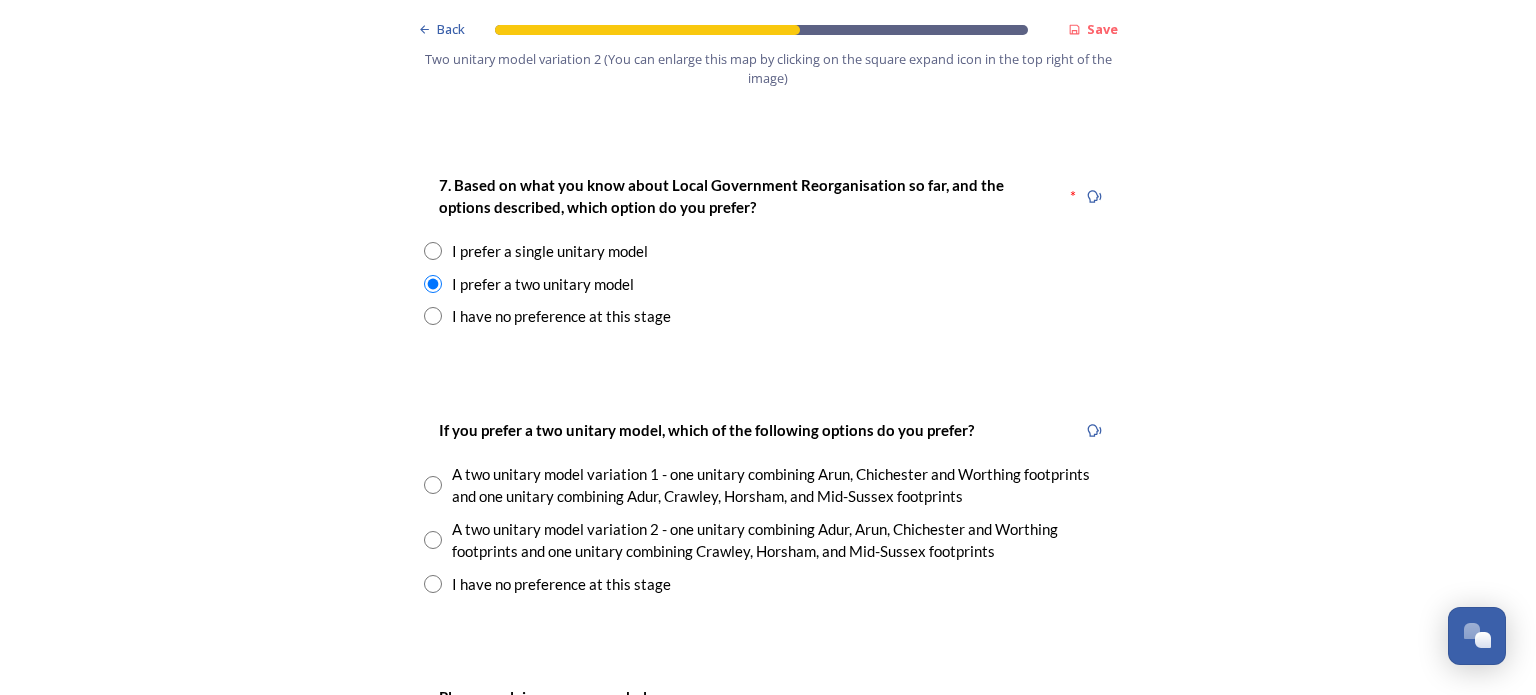 scroll, scrollTop: 2600, scrollLeft: 0, axis: vertical 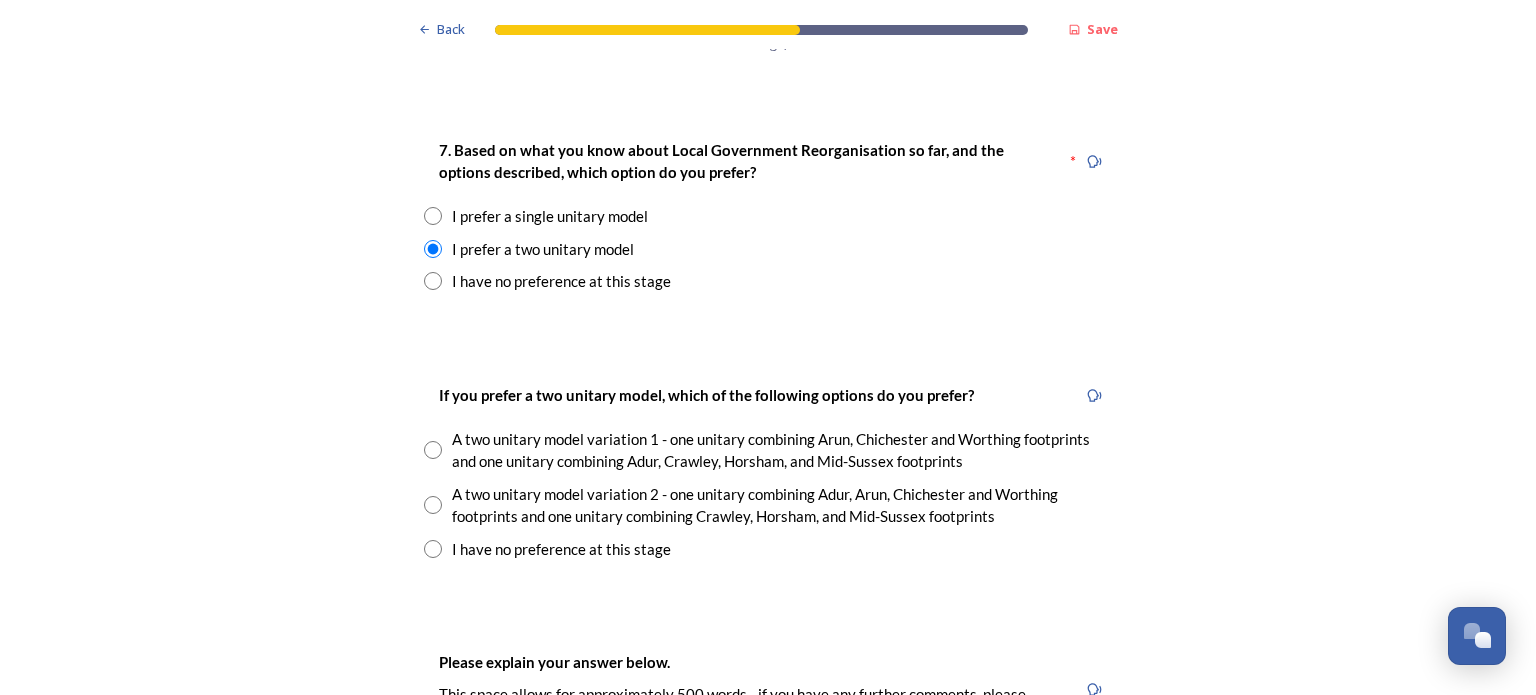 click at bounding box center (433, 450) 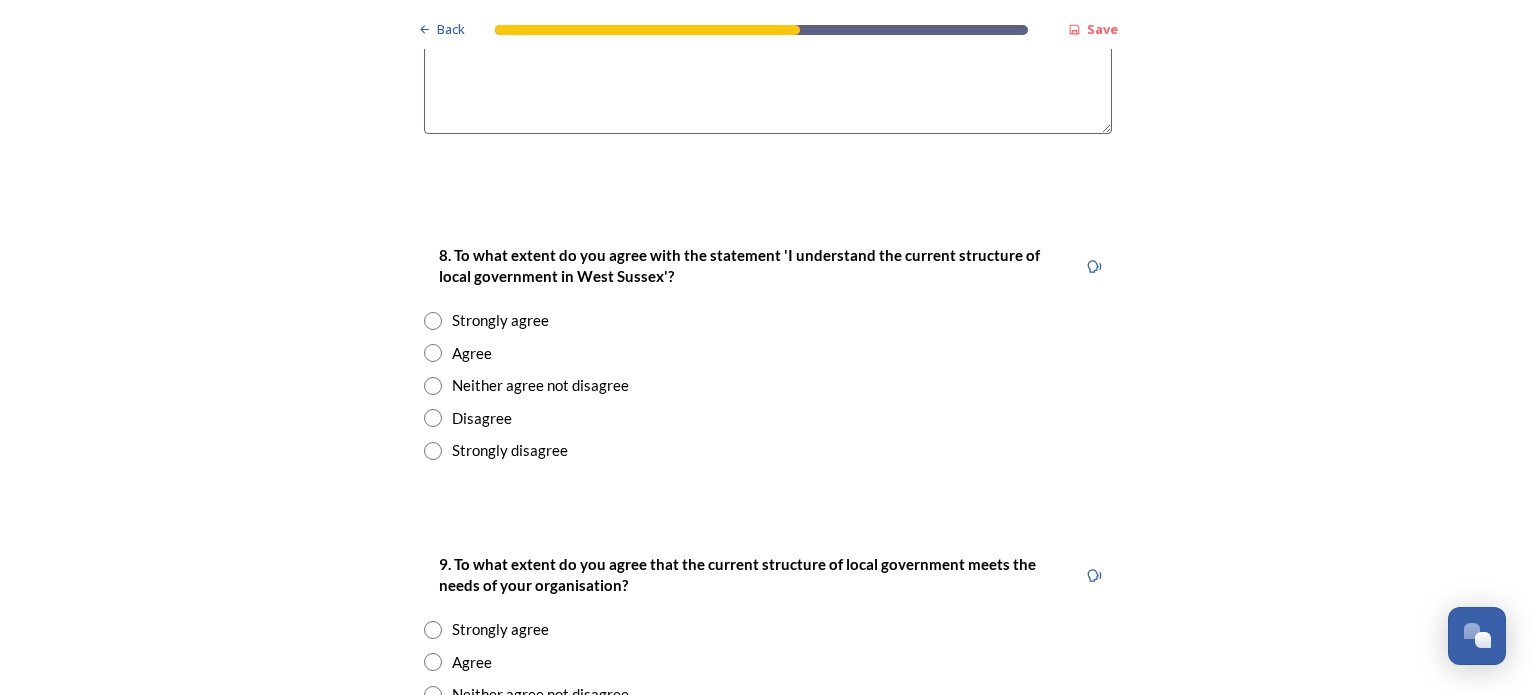 scroll, scrollTop: 3500, scrollLeft: 0, axis: vertical 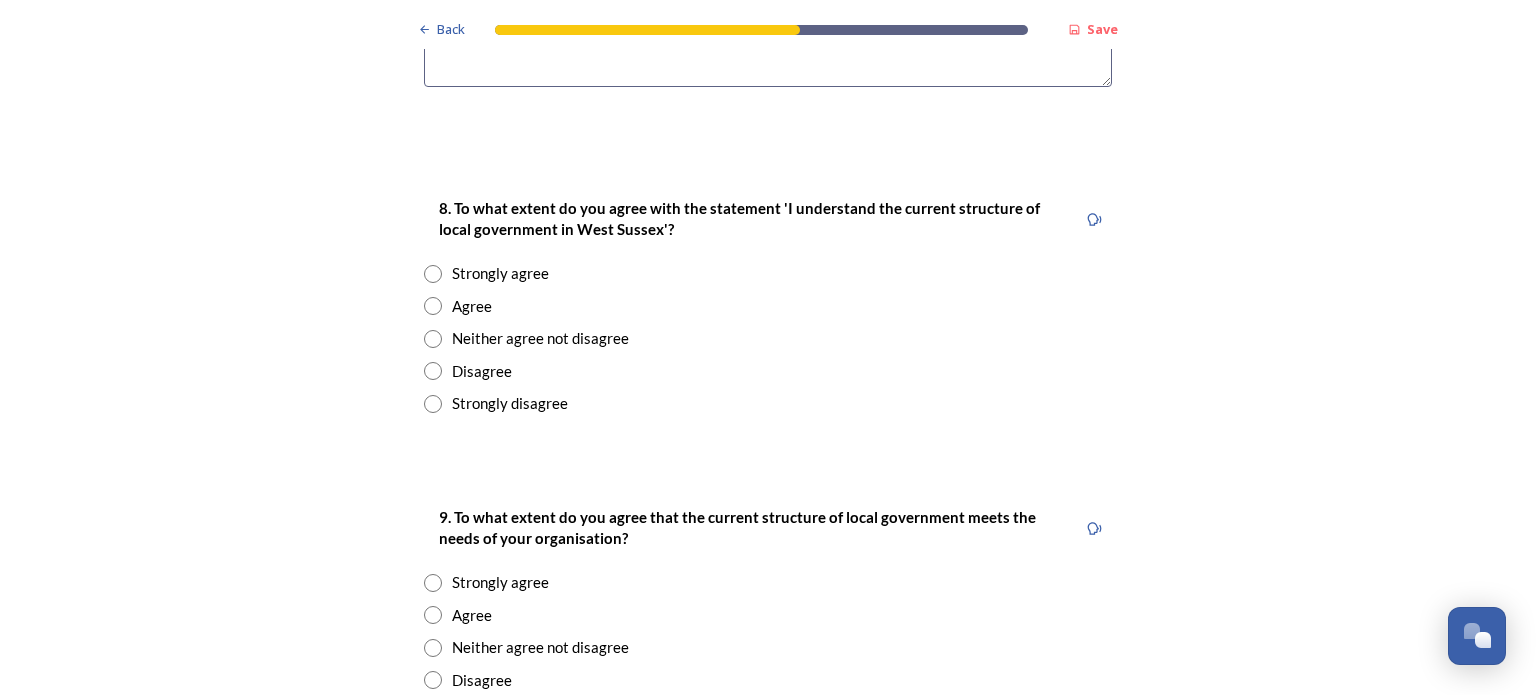 click at bounding box center [433, 274] 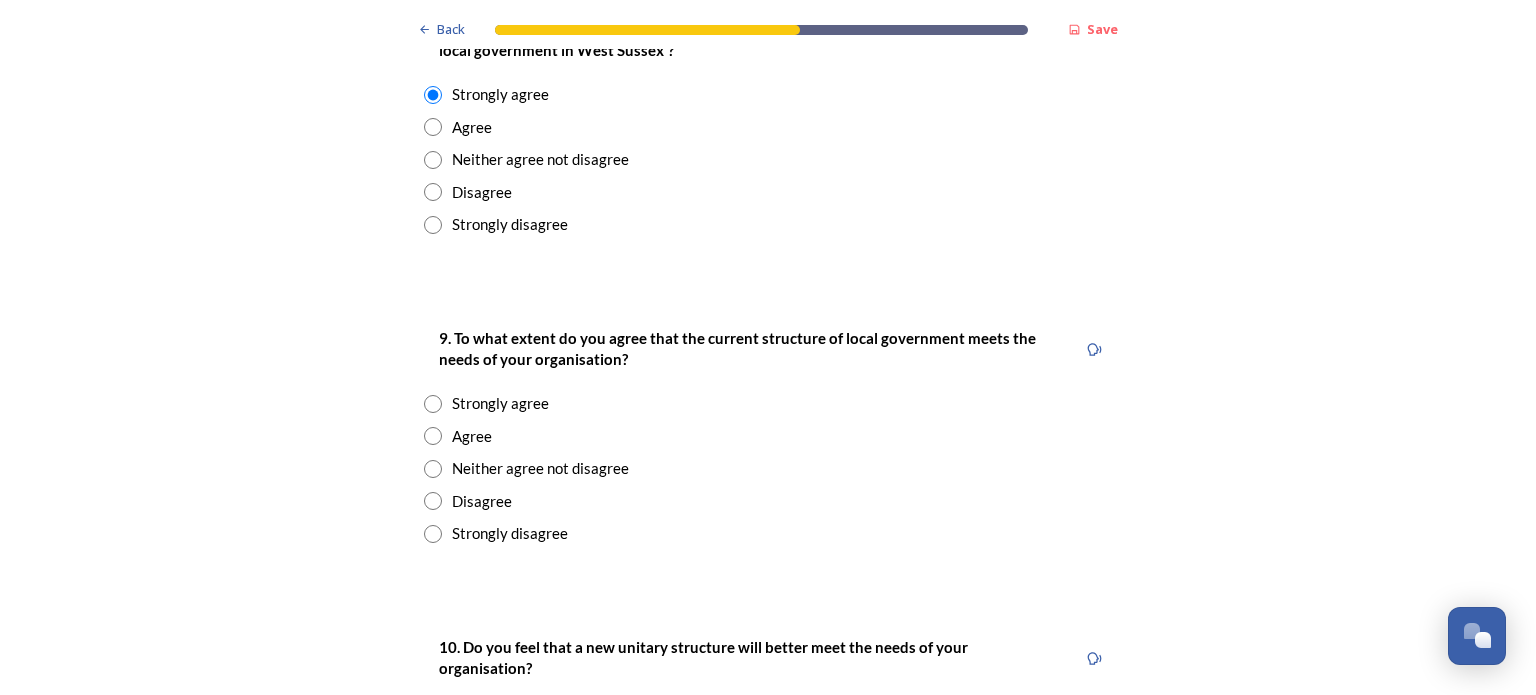 scroll, scrollTop: 3700, scrollLeft: 0, axis: vertical 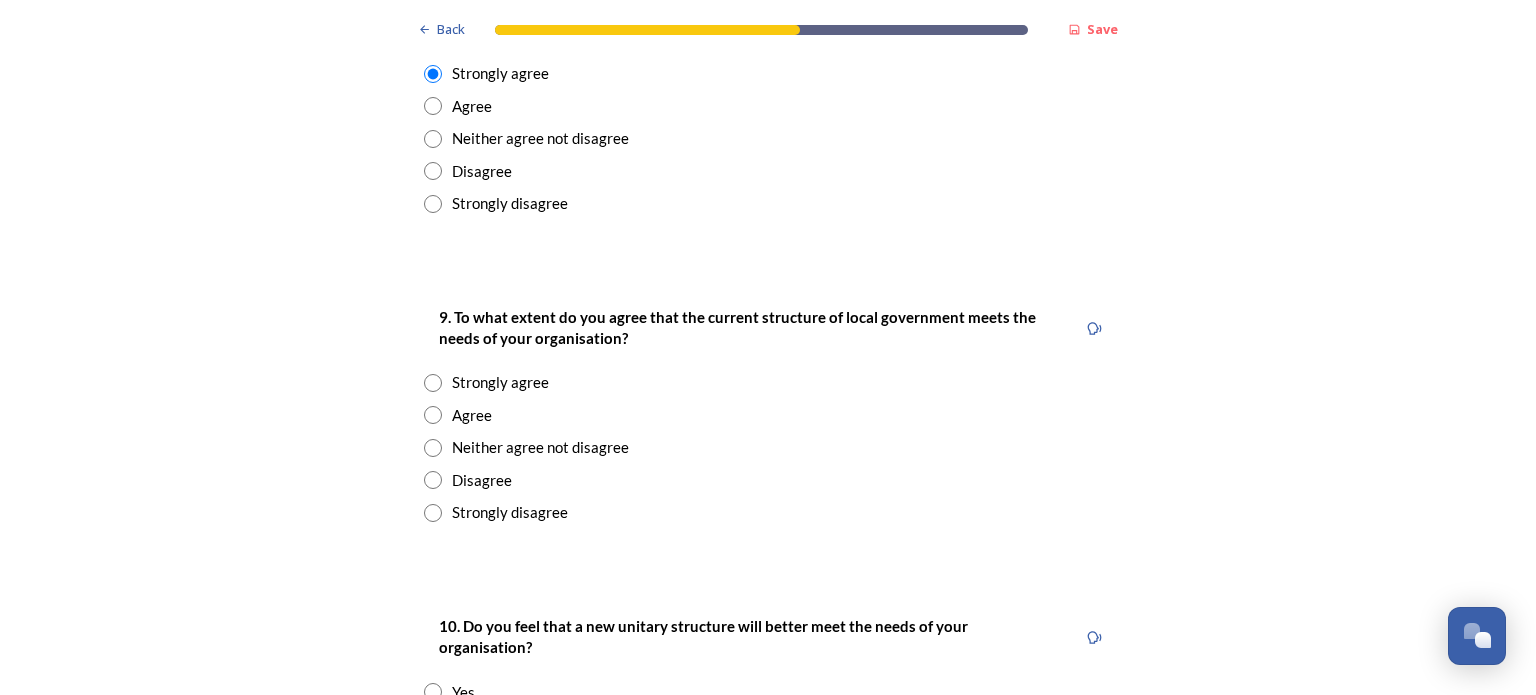 click at bounding box center (433, 383) 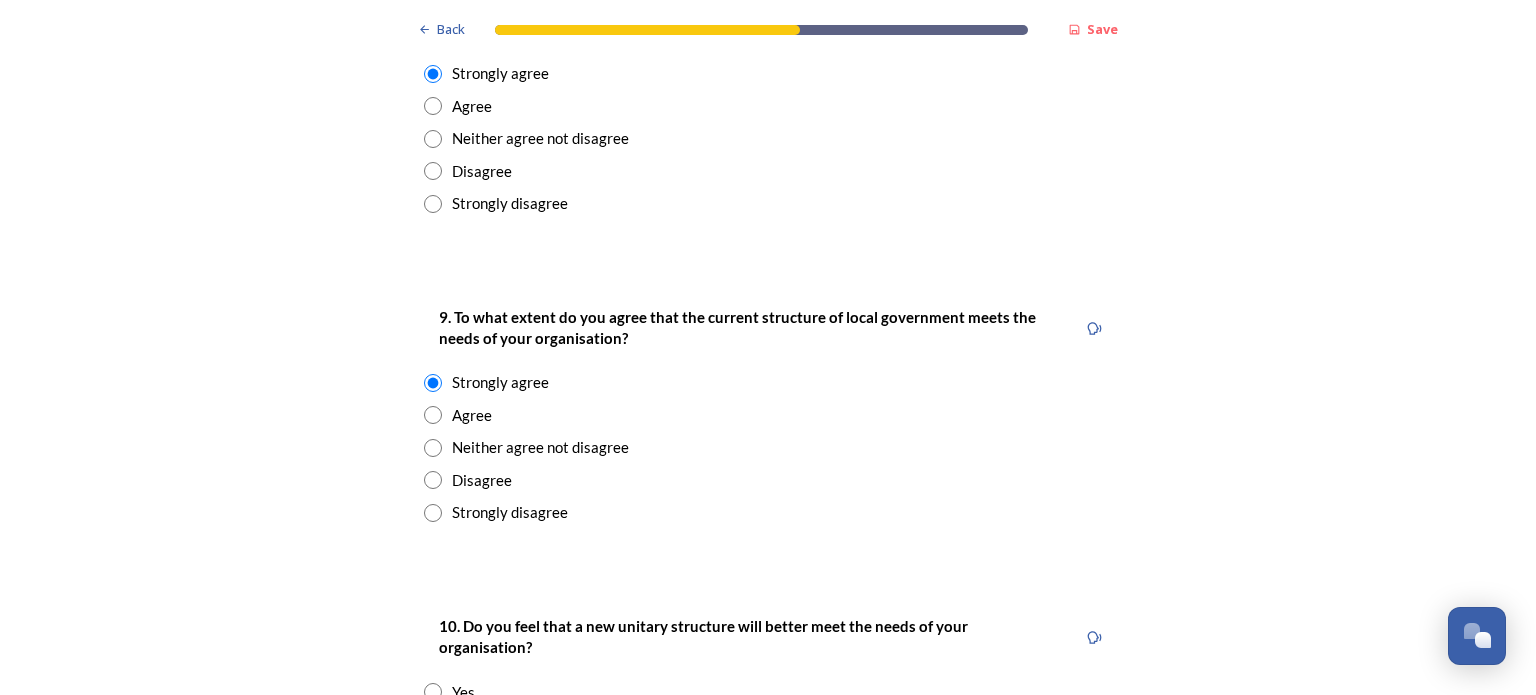 click at bounding box center [433, 415] 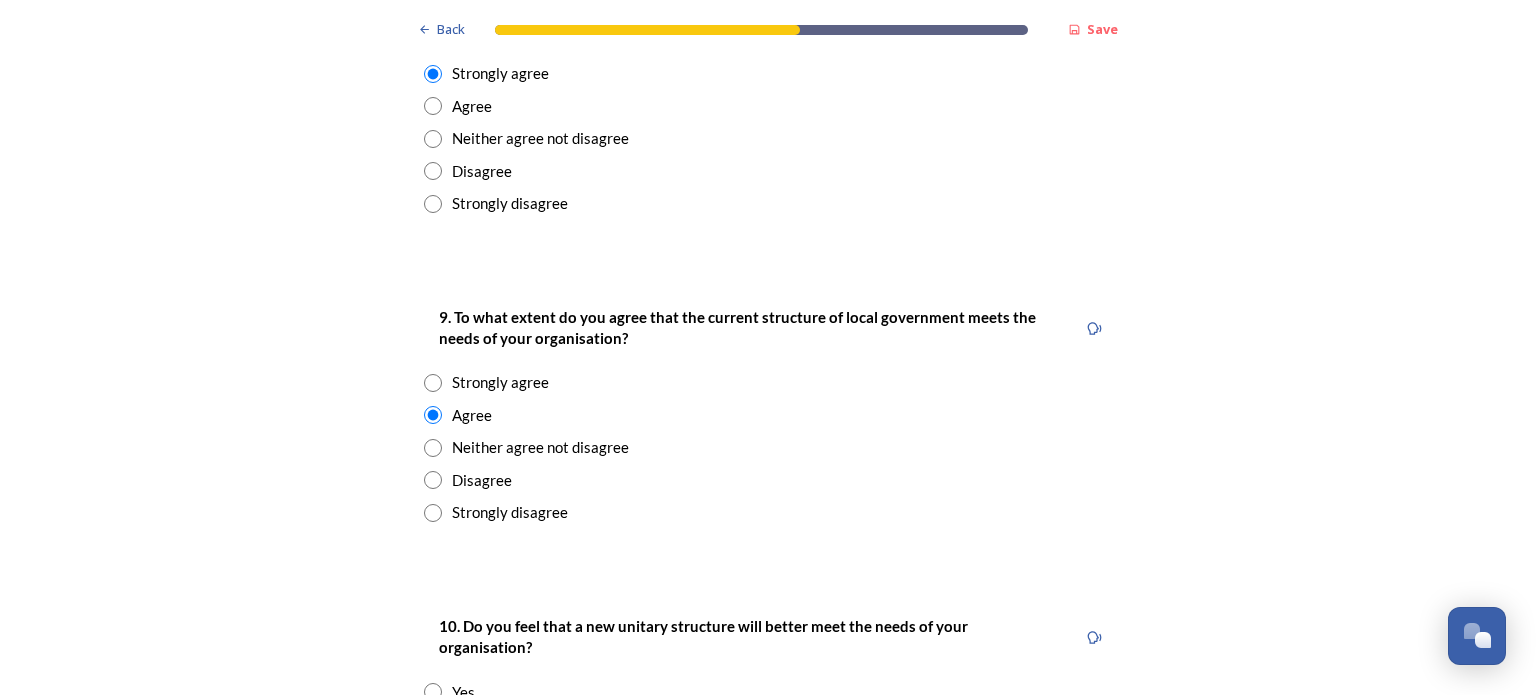 click at bounding box center (433, 480) 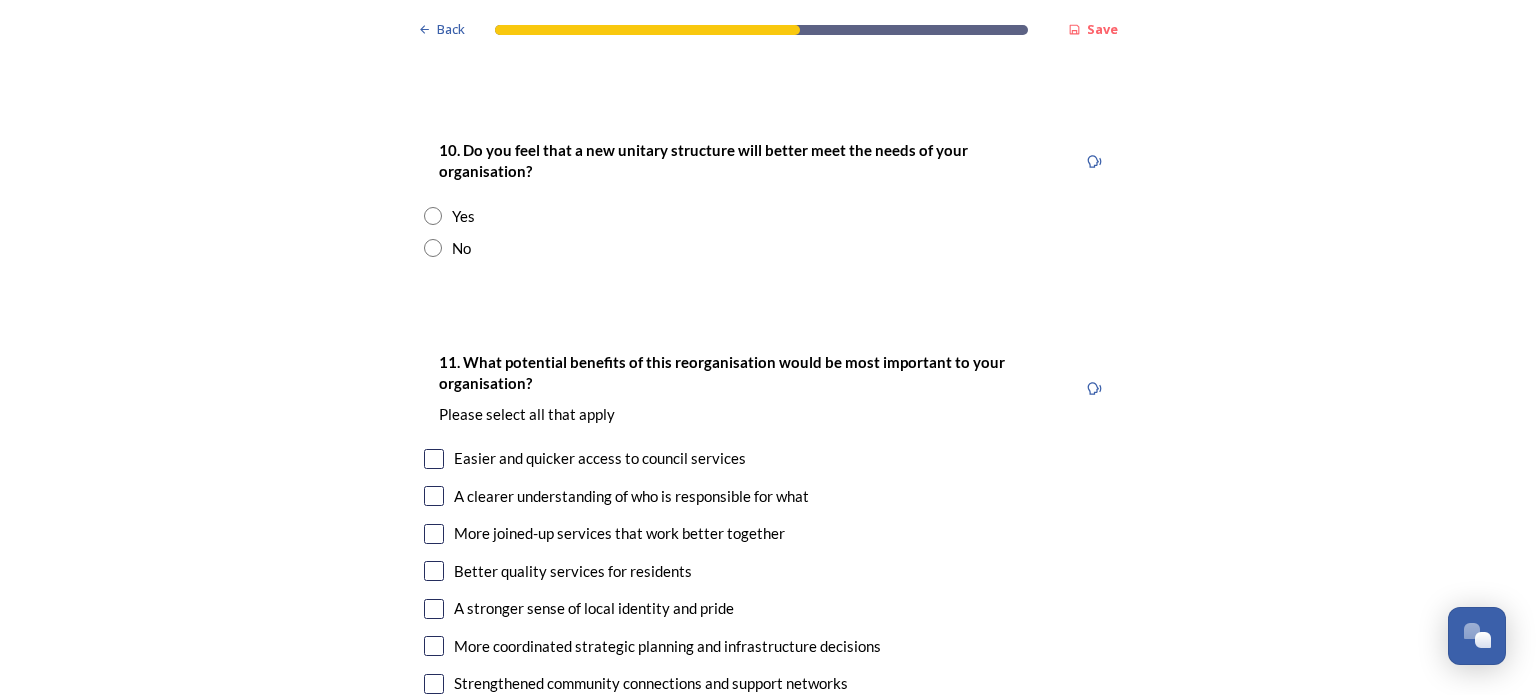 scroll, scrollTop: 4014, scrollLeft: 0, axis: vertical 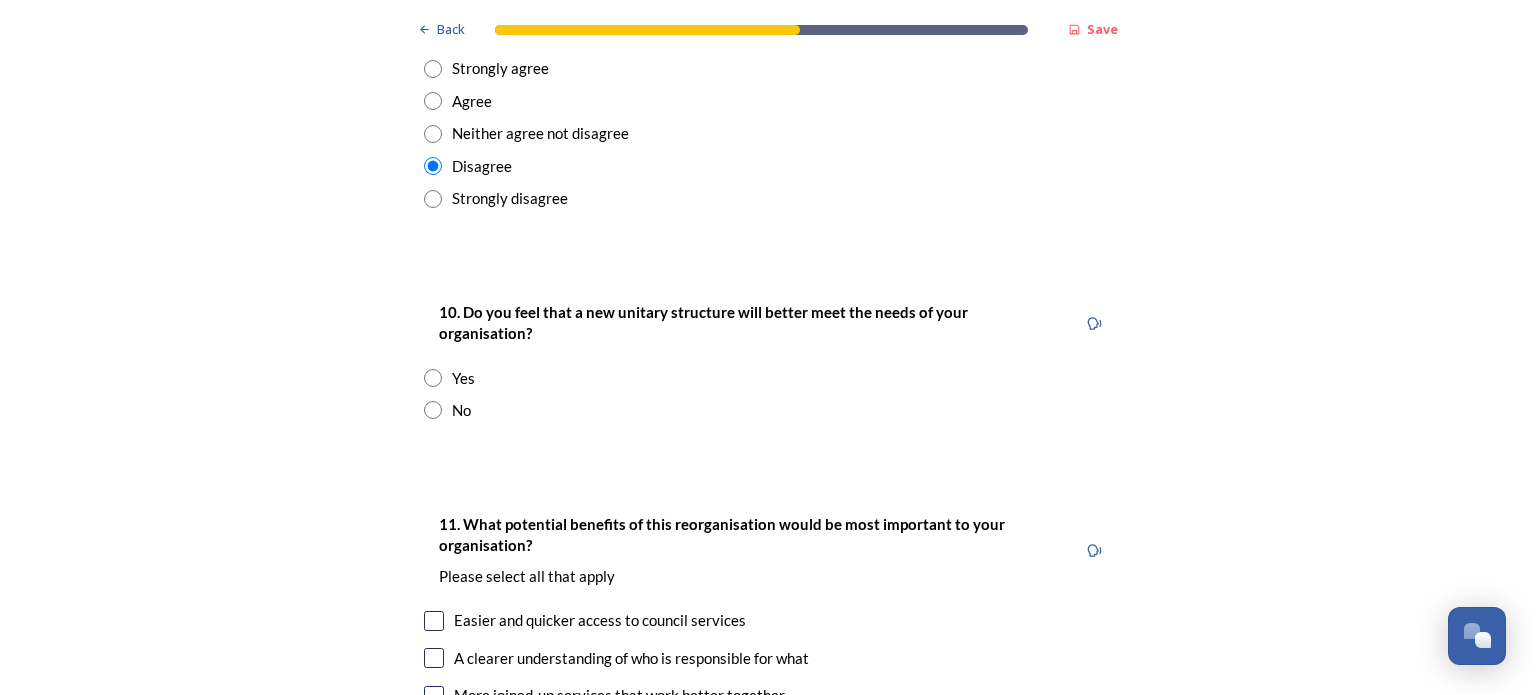 click at bounding box center [433, 378] 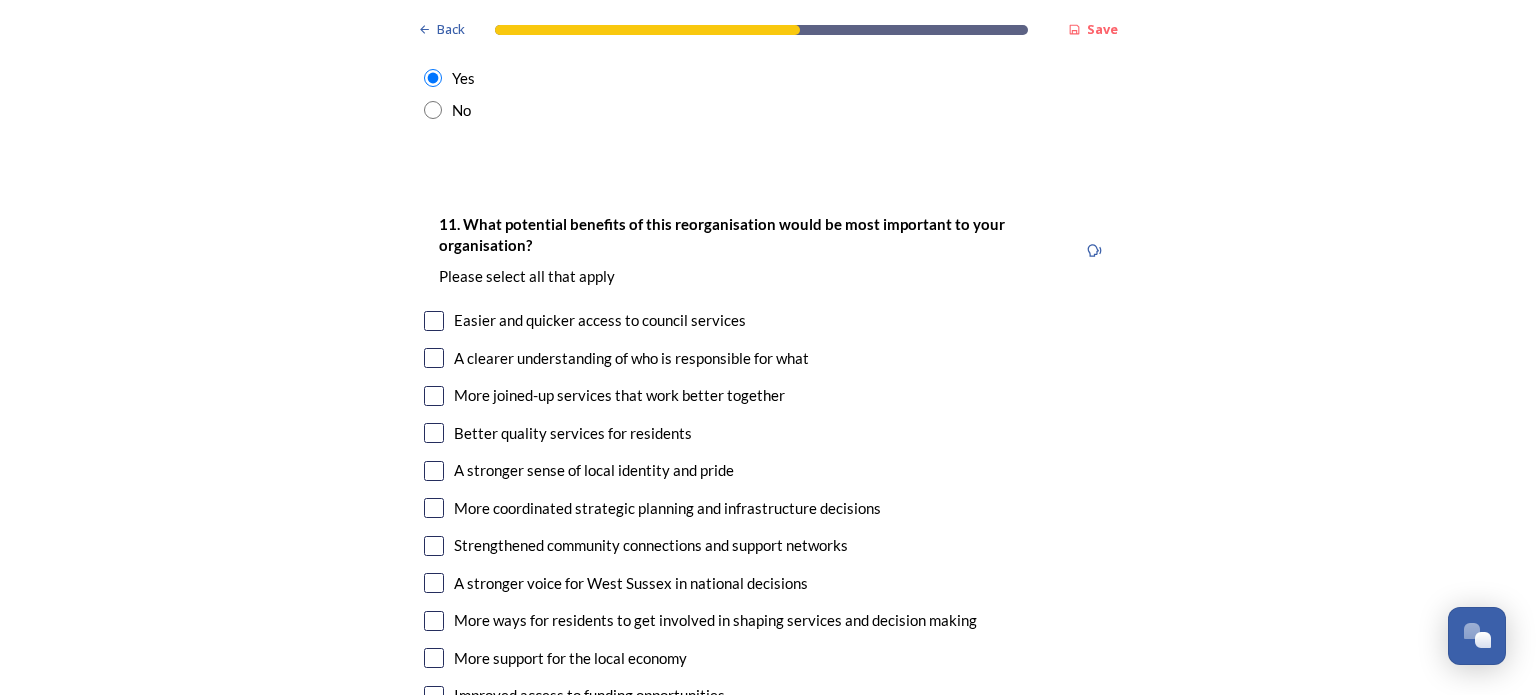 scroll, scrollTop: 4414, scrollLeft: 0, axis: vertical 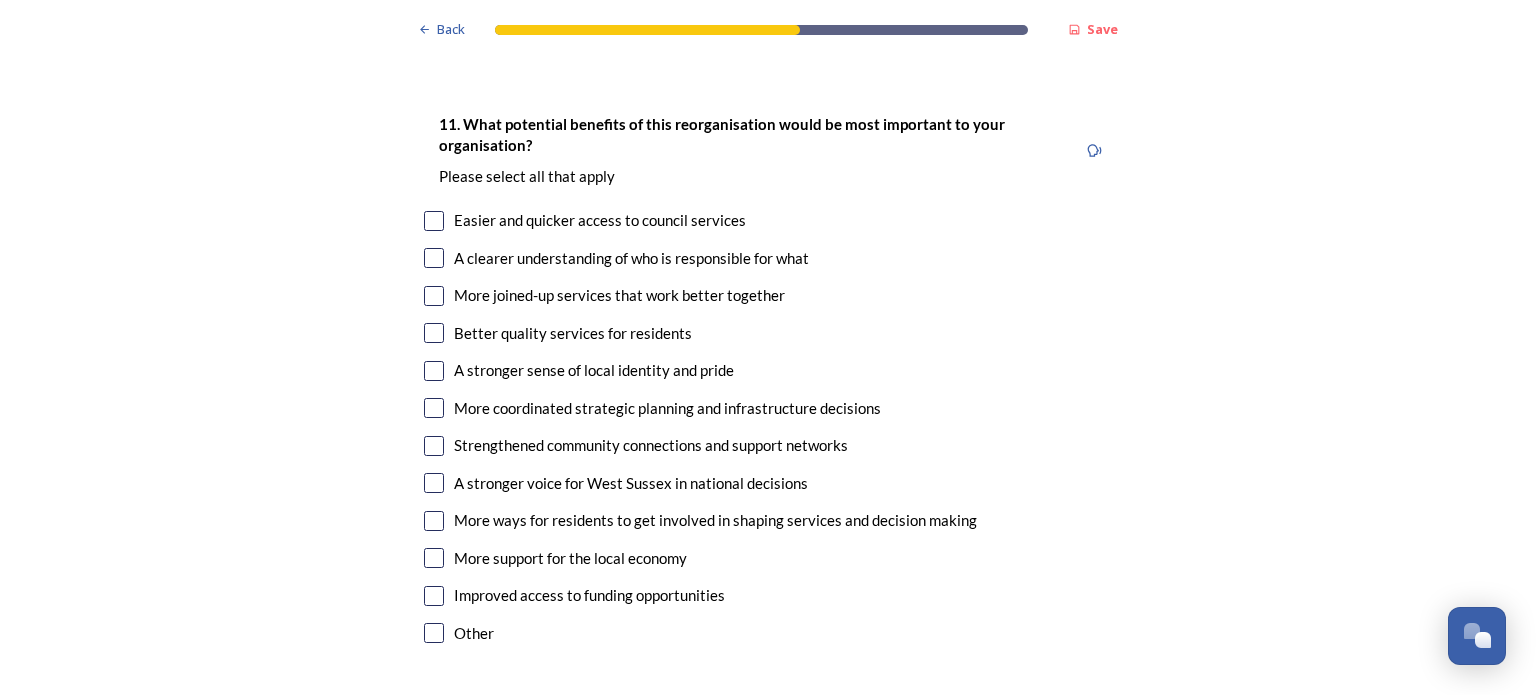 click at bounding box center (434, 221) 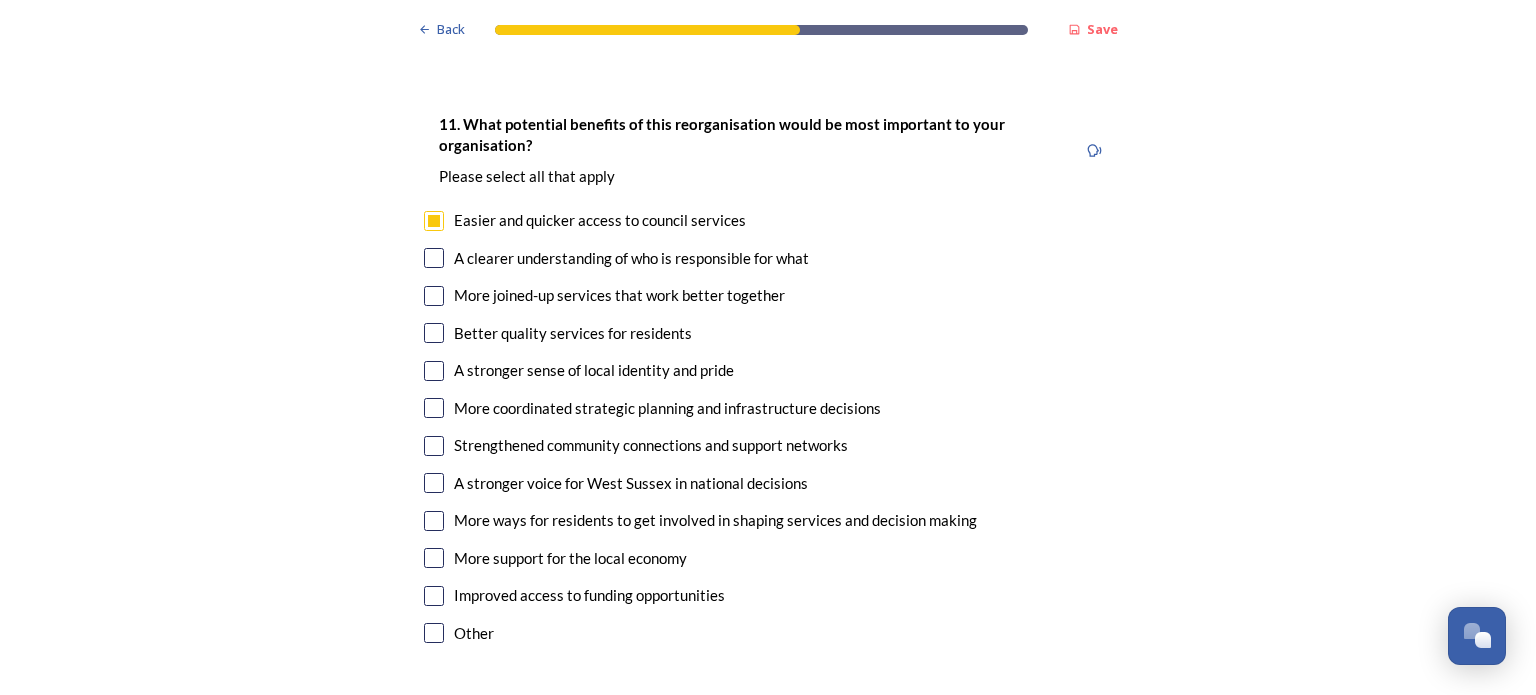 click at bounding box center (434, 258) 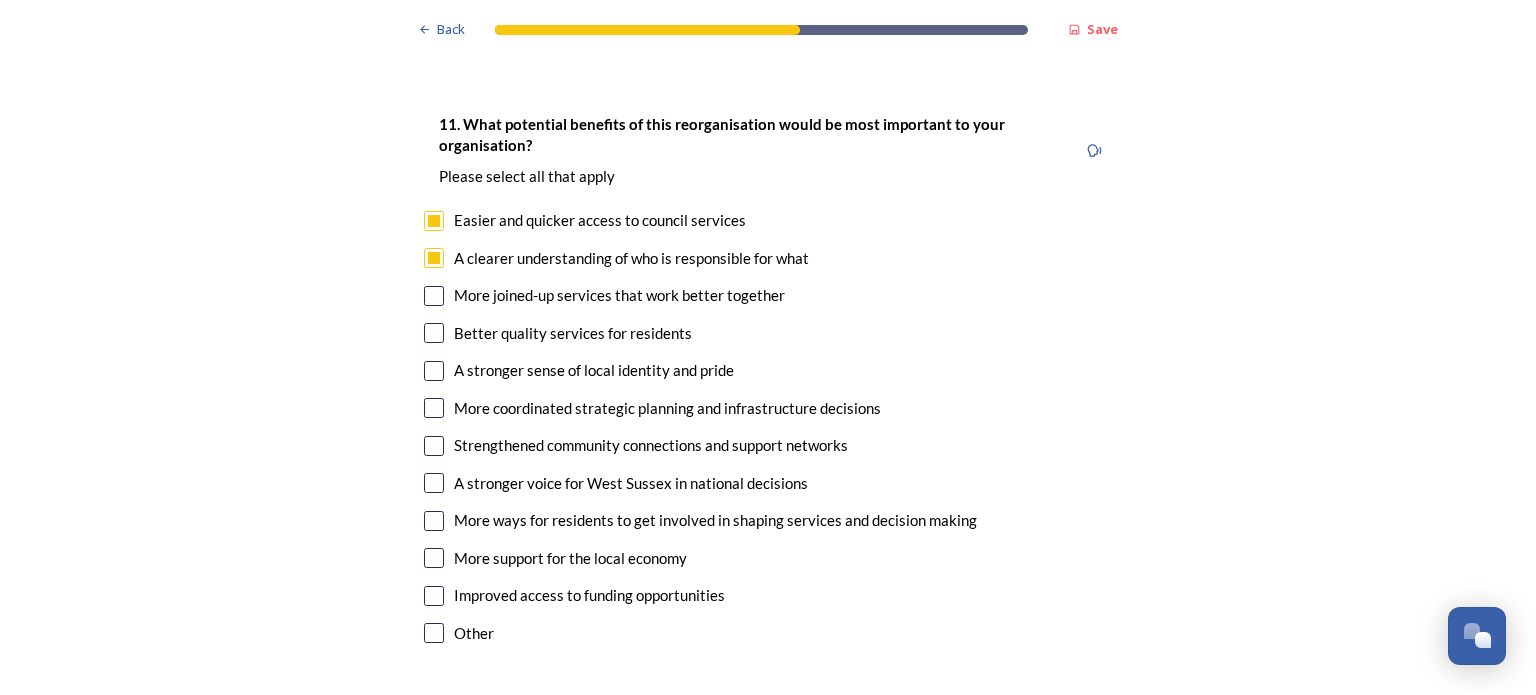 click at bounding box center (434, 333) 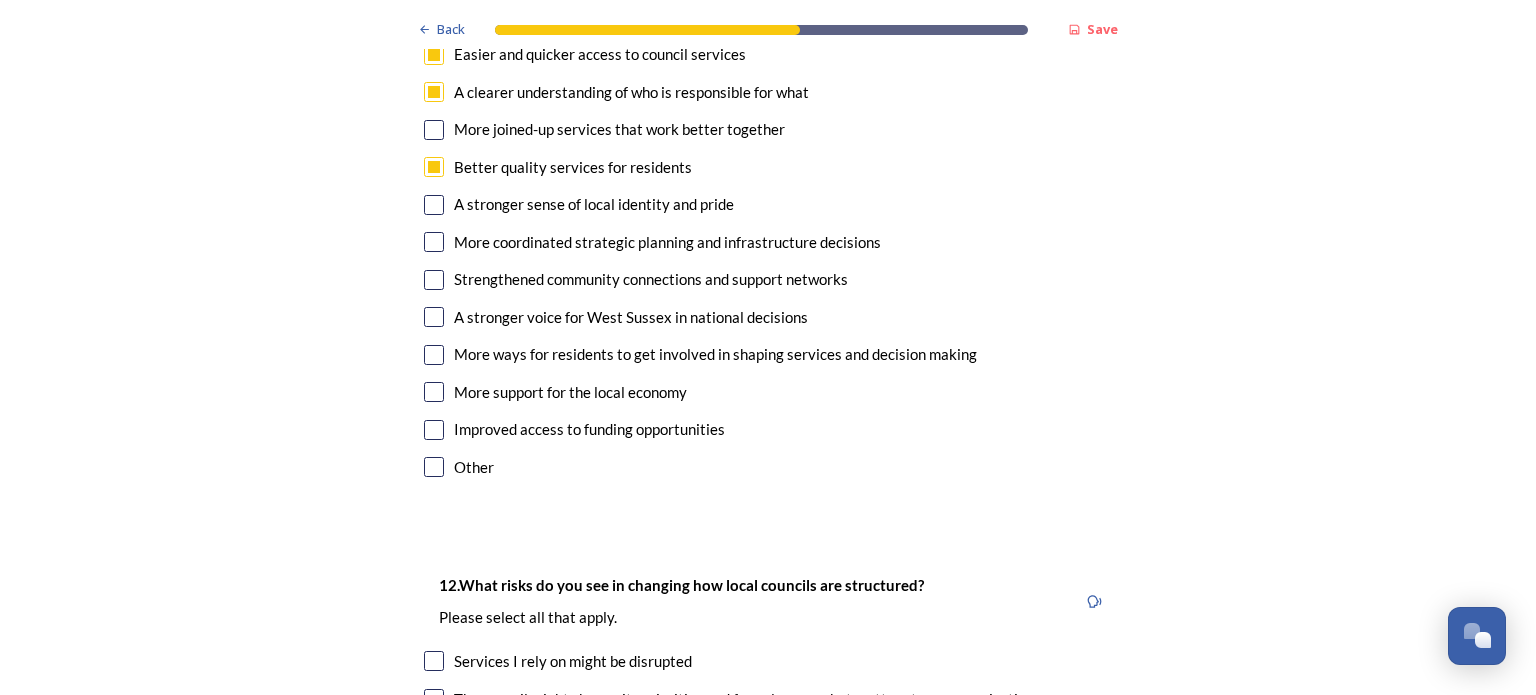 scroll, scrollTop: 4614, scrollLeft: 0, axis: vertical 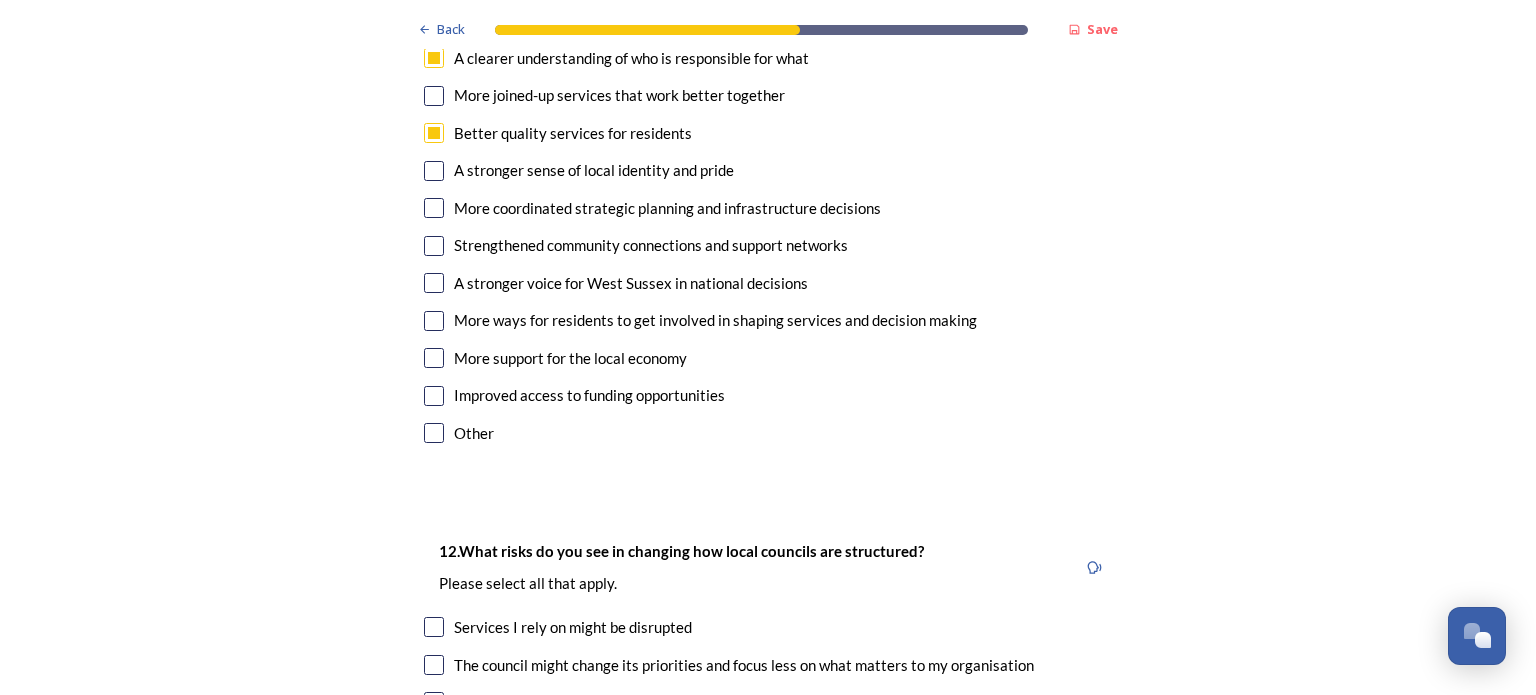 click at bounding box center (434, 133) 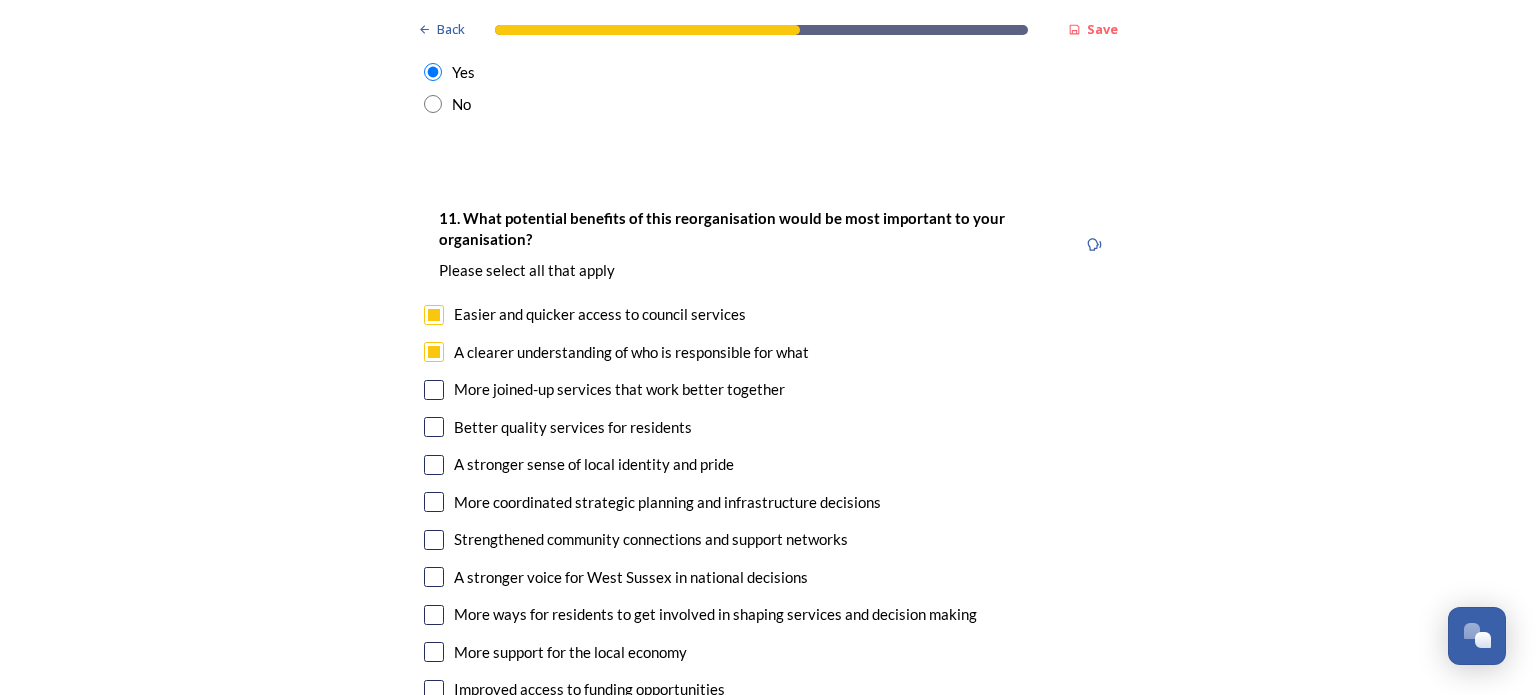 scroll, scrollTop: 4314, scrollLeft: 0, axis: vertical 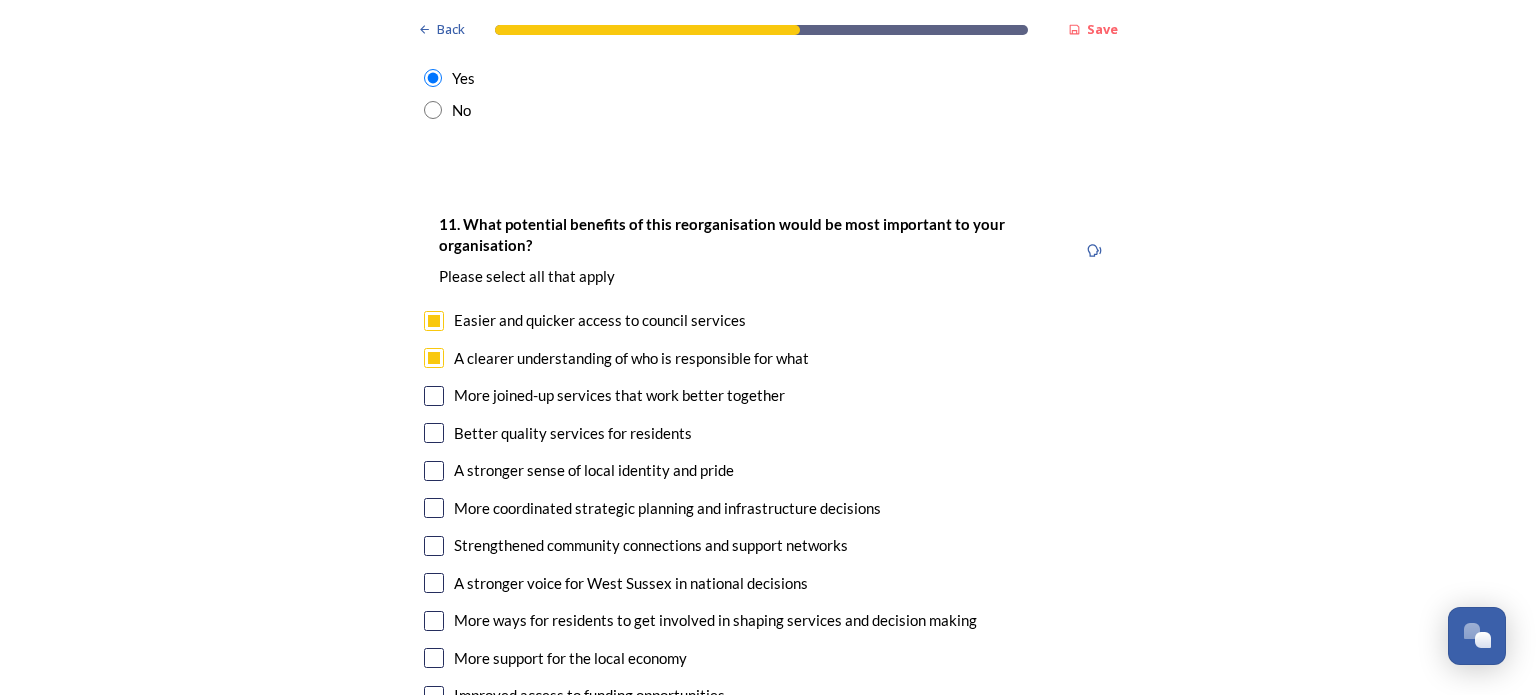 click at bounding box center [434, 321] 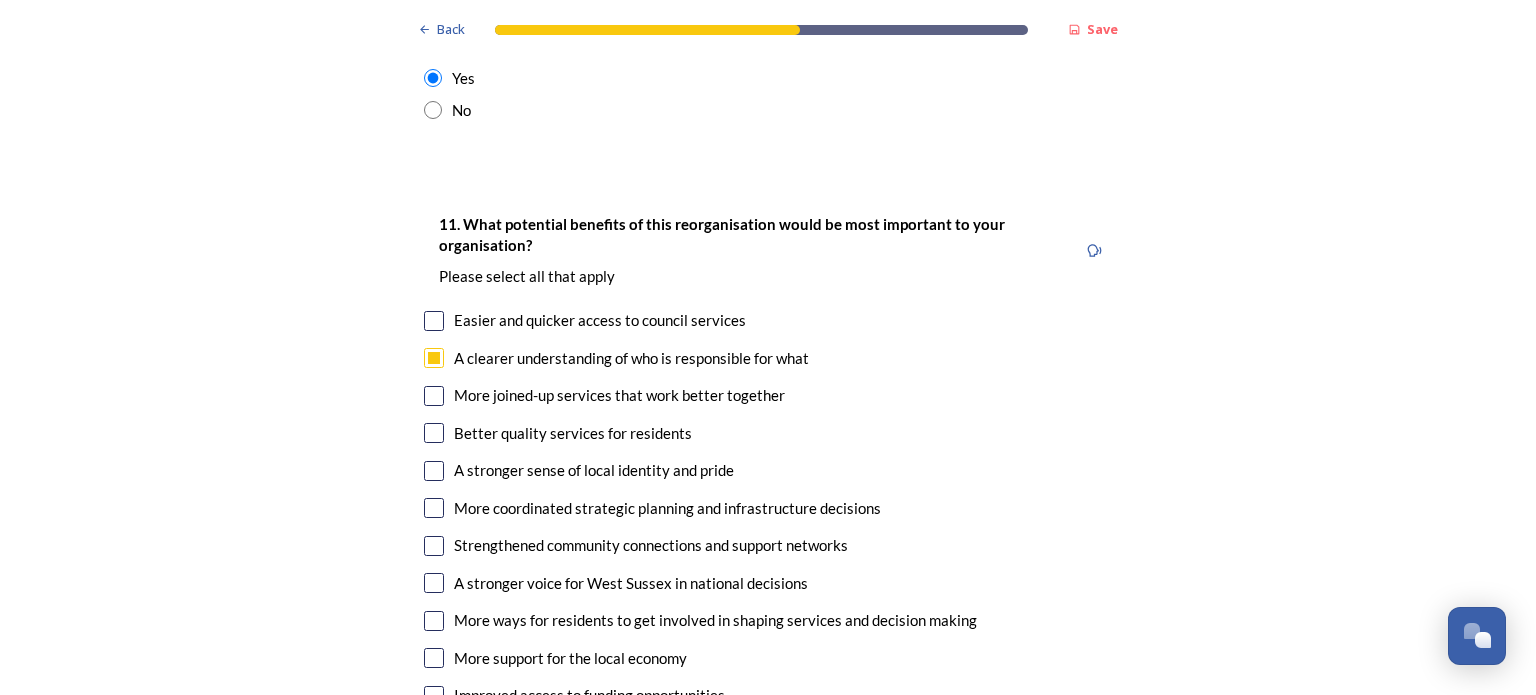 click at bounding box center [434, 358] 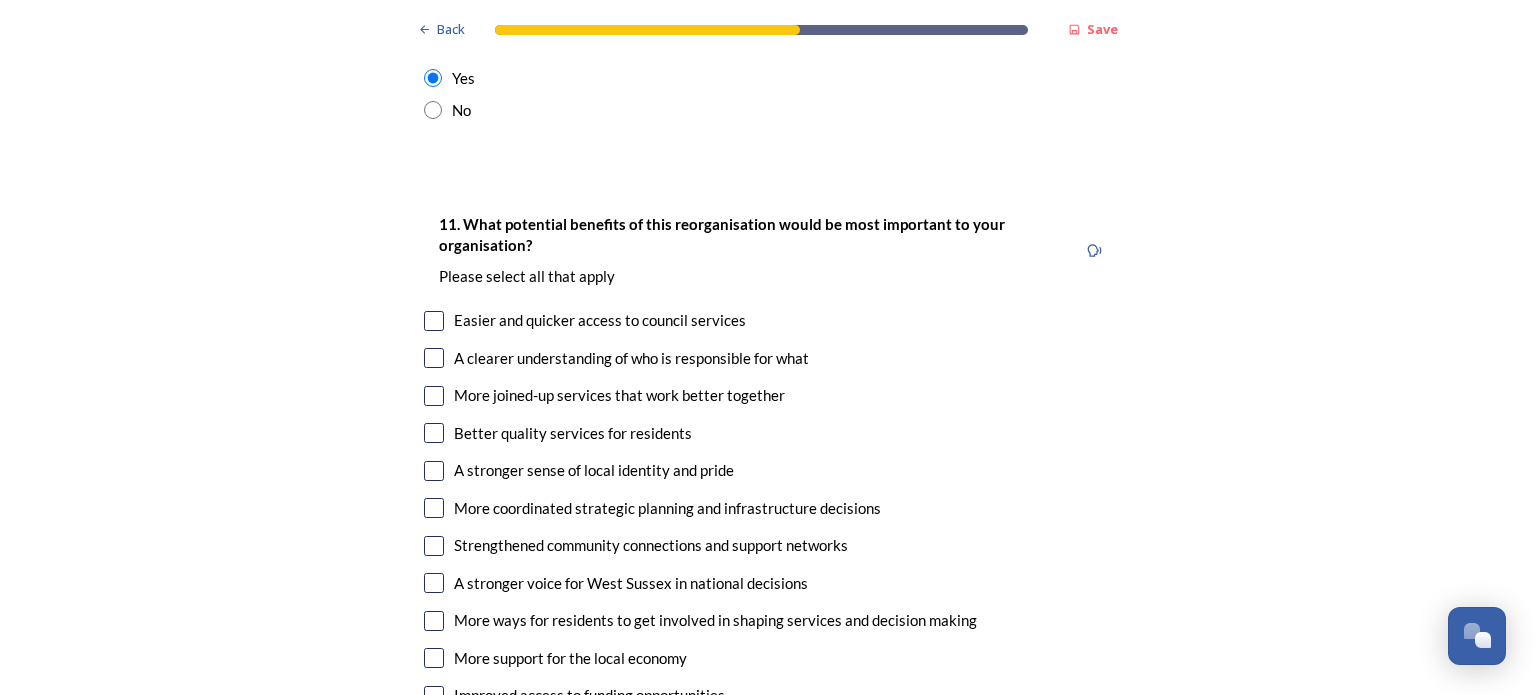 click at bounding box center [434, 358] 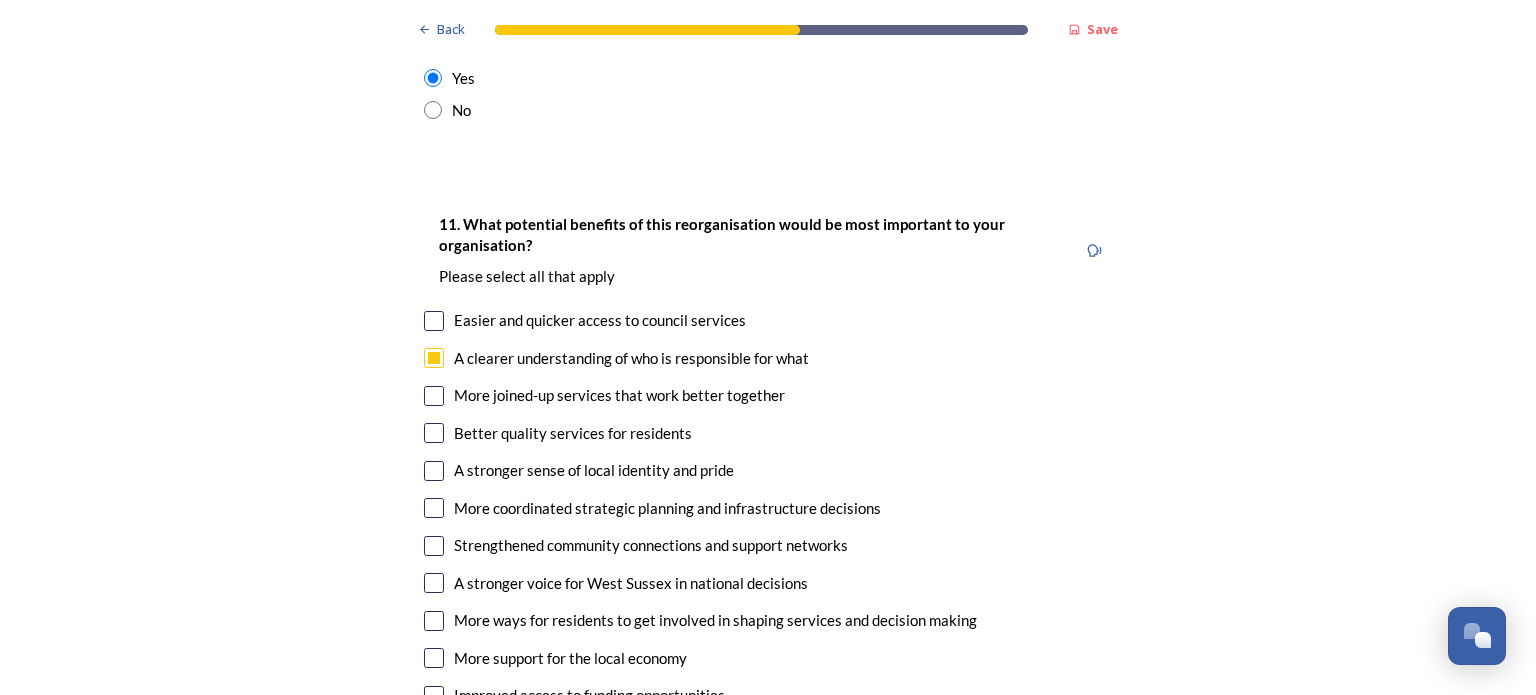 click at bounding box center (434, 396) 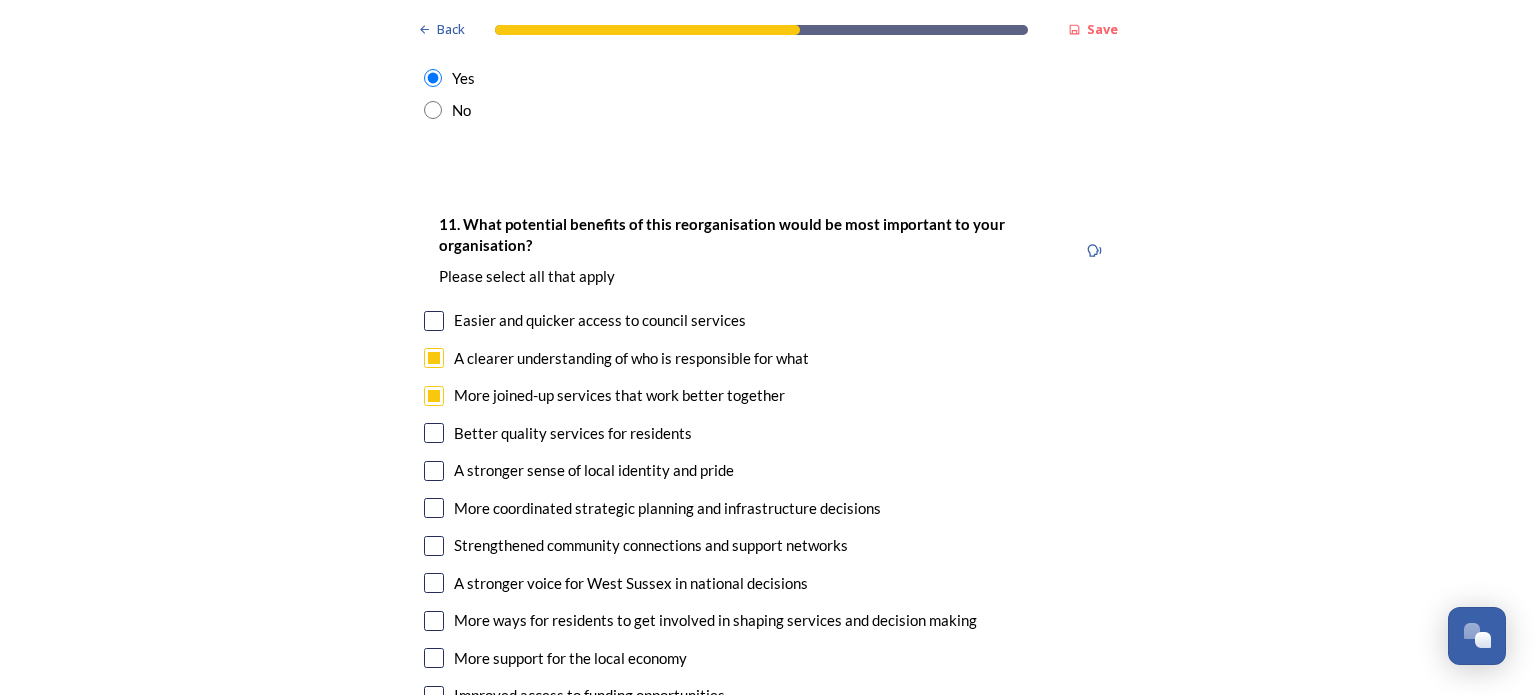 click at bounding box center (434, 433) 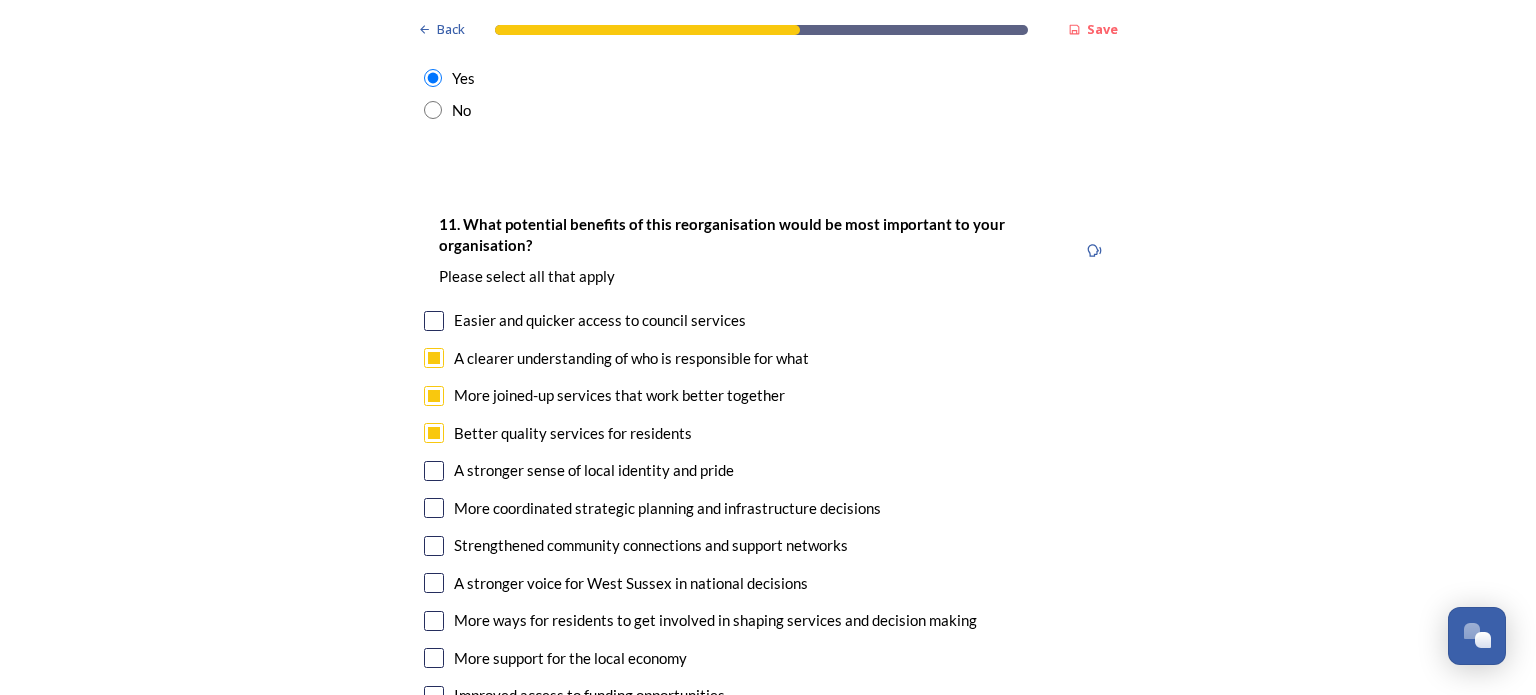 click at bounding box center [434, 433] 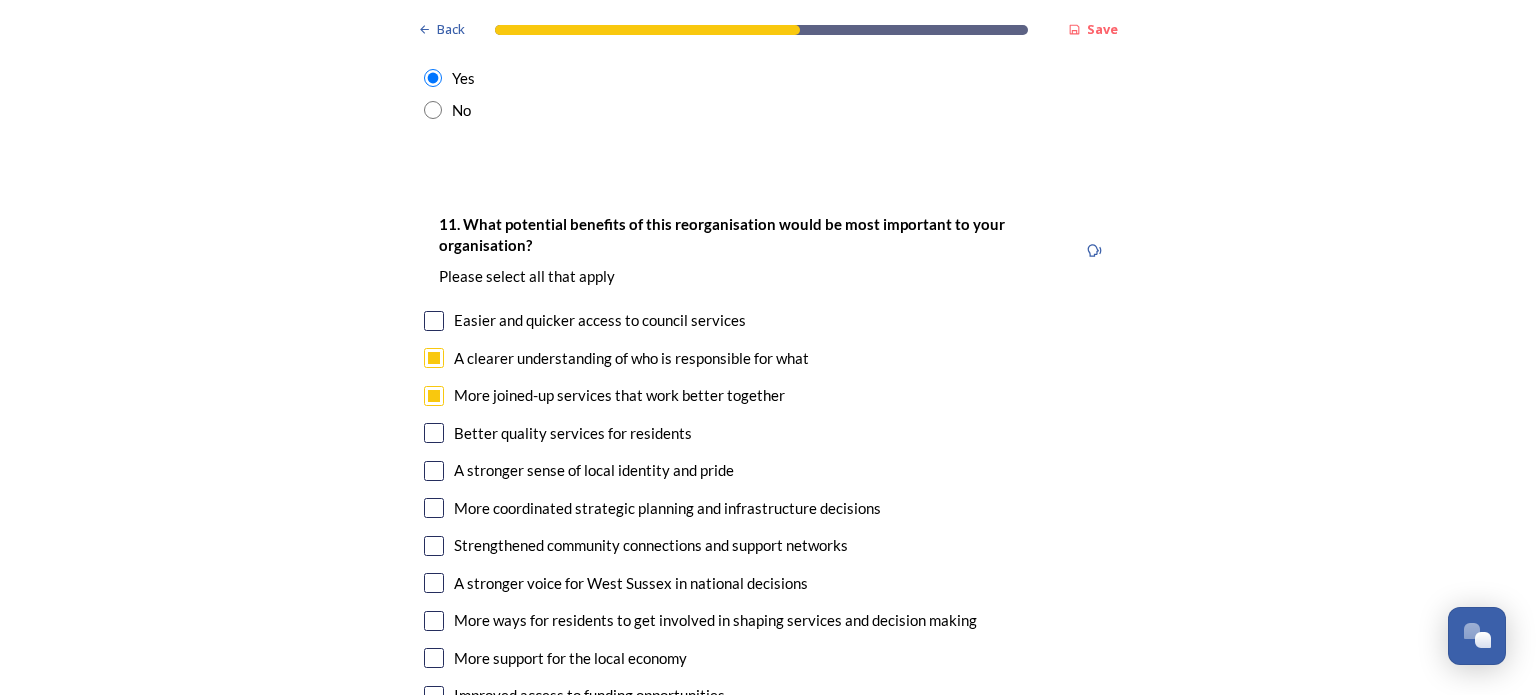 click at bounding box center [434, 508] 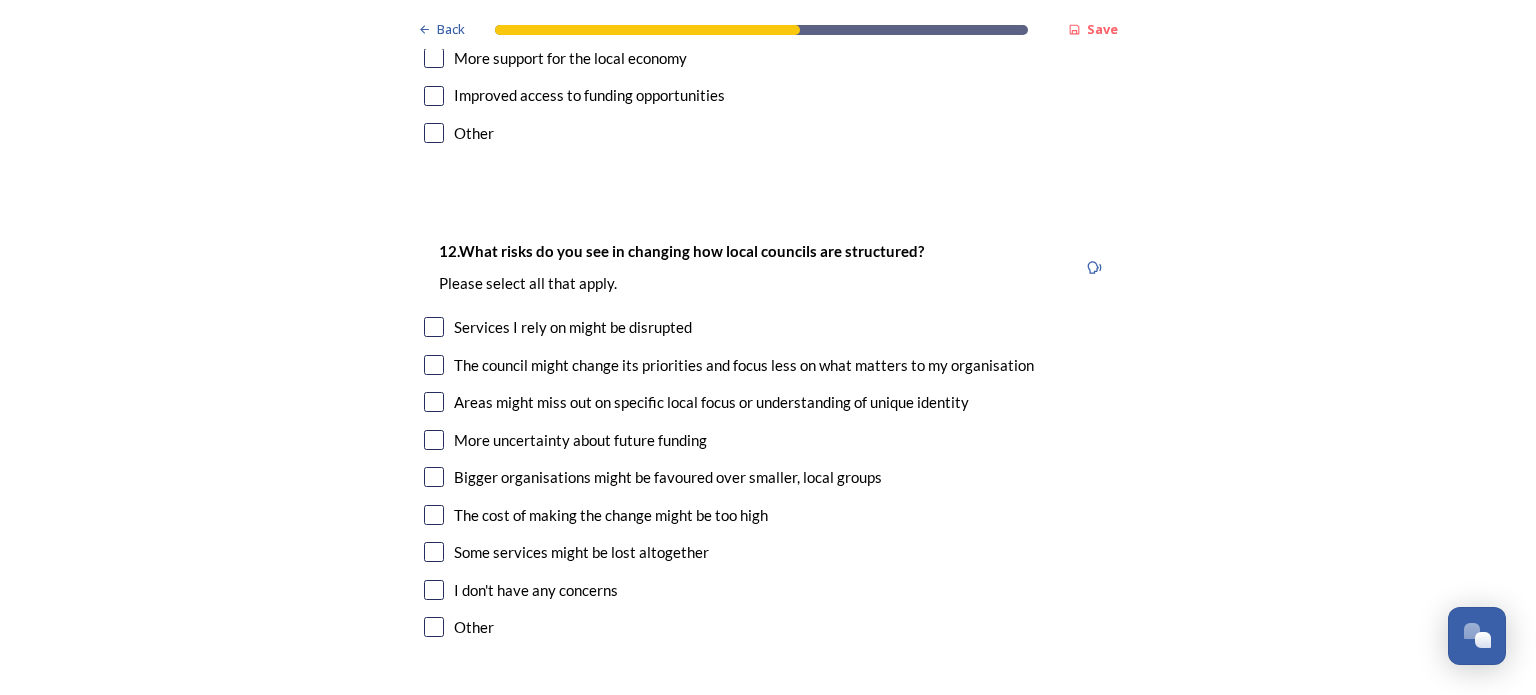 scroll, scrollTop: 5114, scrollLeft: 0, axis: vertical 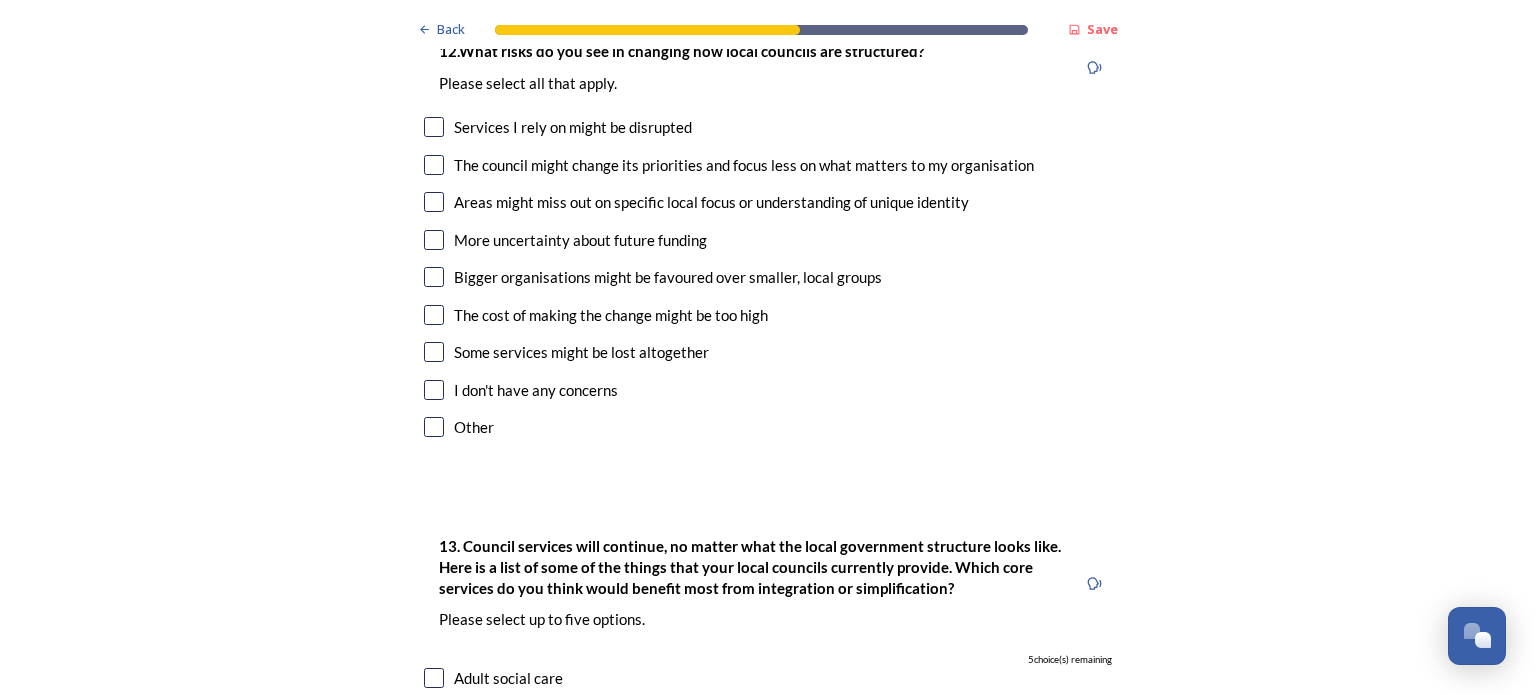 click on "Back Save Prioritising future services As explained on our Shaping [STATE] hub , Local Government Reorganisation for [STATE] means that the county, district and borough councils will be replaced with one, or more than one, single-tier council (referred to as a unitary council) to deliver all your services. Options currently being explored within [STATE] are detailed on our hub , but map visuals can be found below. A single county unitary , bringing the County Council and all seven District and Borough Councils services together to form a new unitary council for [STATE]. Single unitary model (You can enlarge this map by clicking on the square expand icon in the top right of the image) Two unitary option, variation 1 - one unitary combining Arun, Chichester and Worthing footprints and one unitary combining Adur, Crawley, Horsham, and Mid-Sussex footprints. Two unitary model variation 1 (You can enlarge this map by clicking on the square expand icon in the top right of the image) * 3000 Yes" at bounding box center (768, -1699) 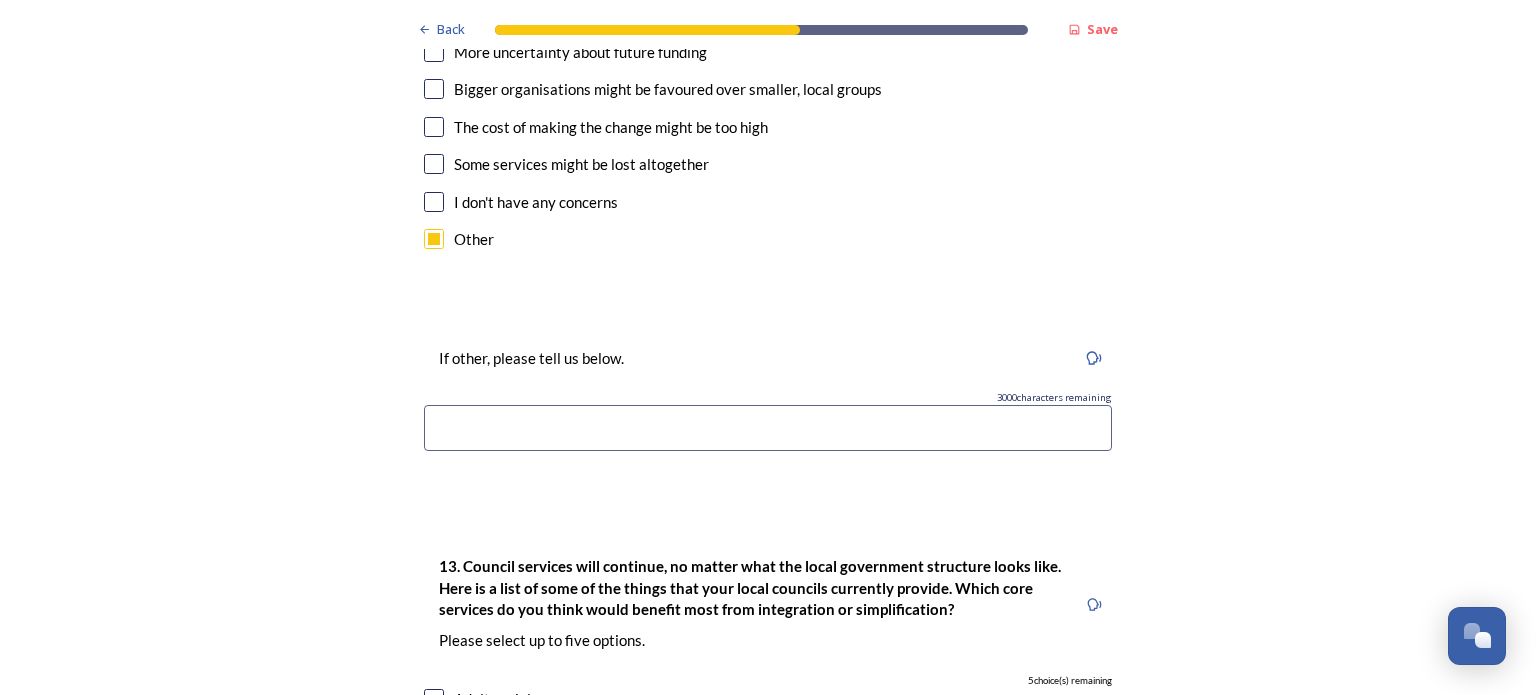 scroll, scrollTop: 5314, scrollLeft: 0, axis: vertical 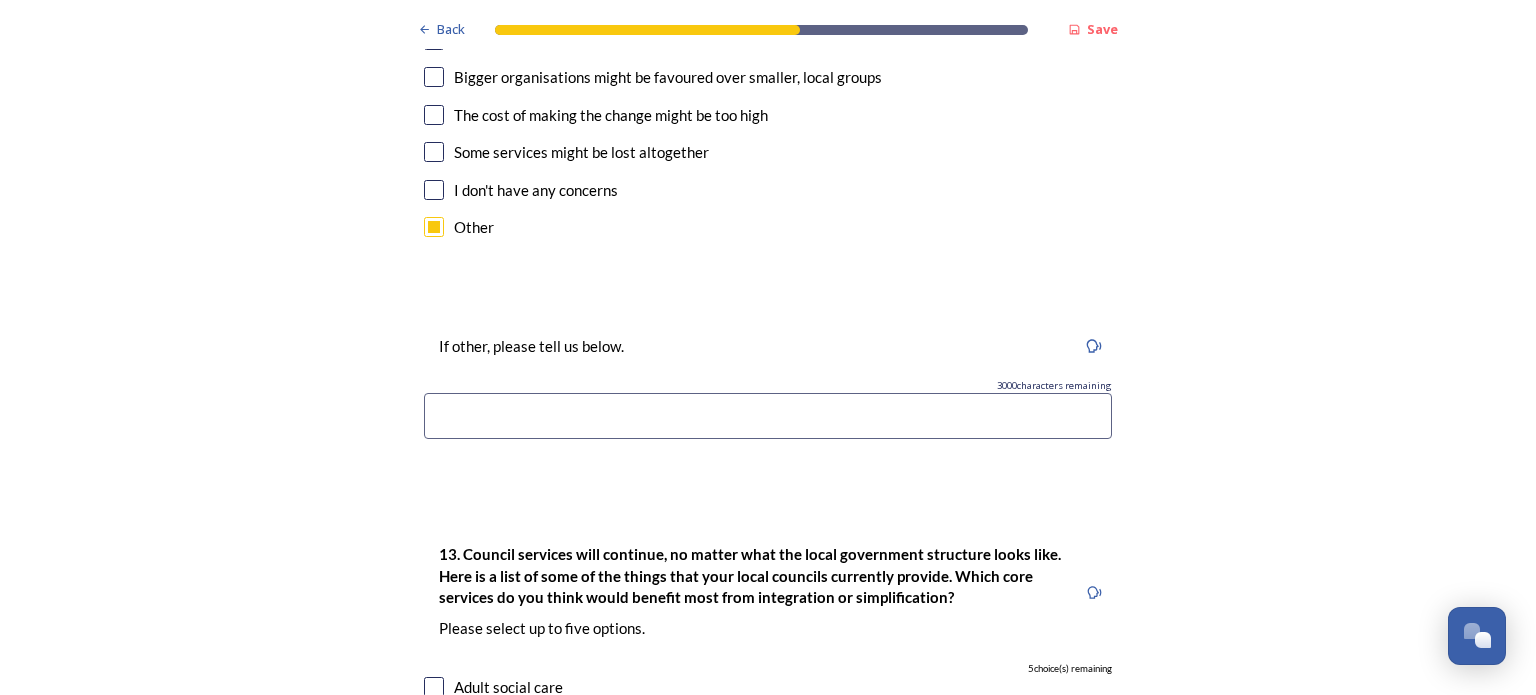 click at bounding box center (768, 416) 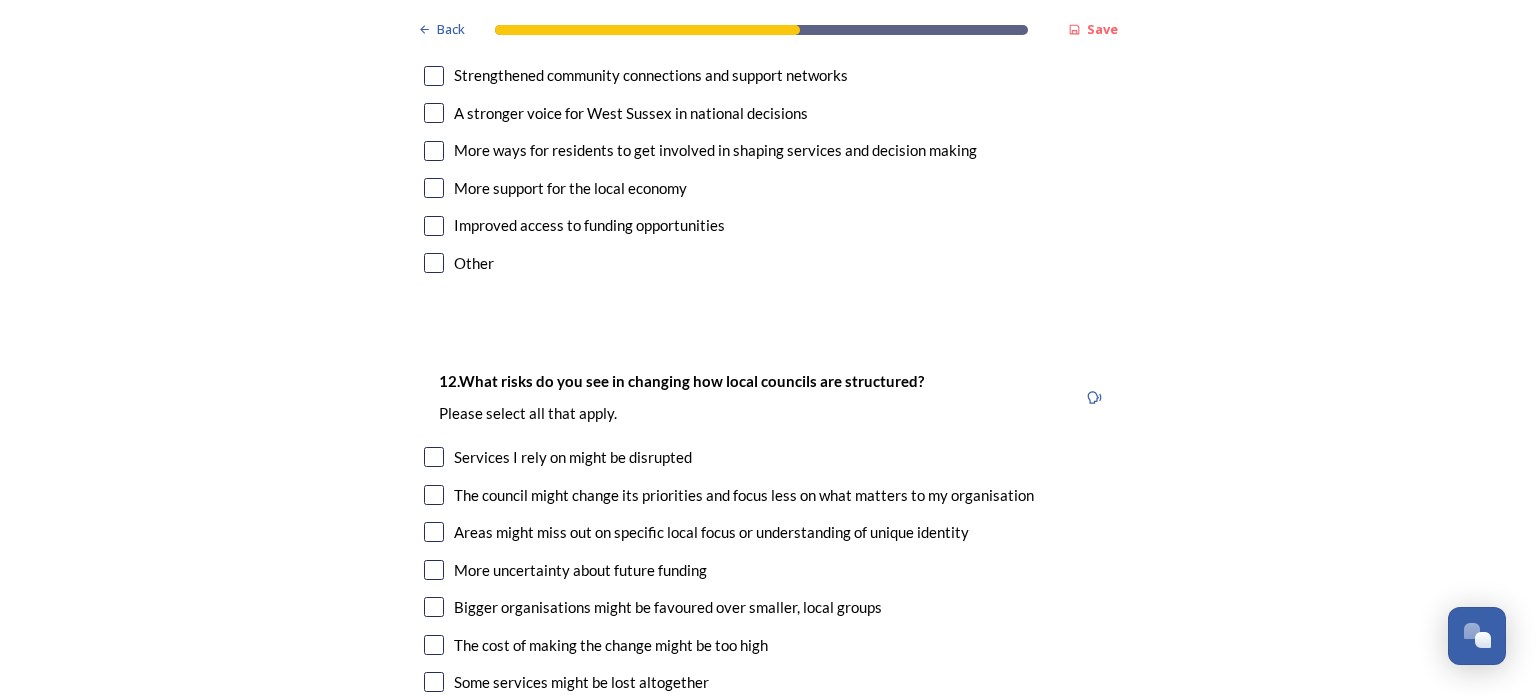 scroll, scrollTop: 4922, scrollLeft: 0, axis: vertical 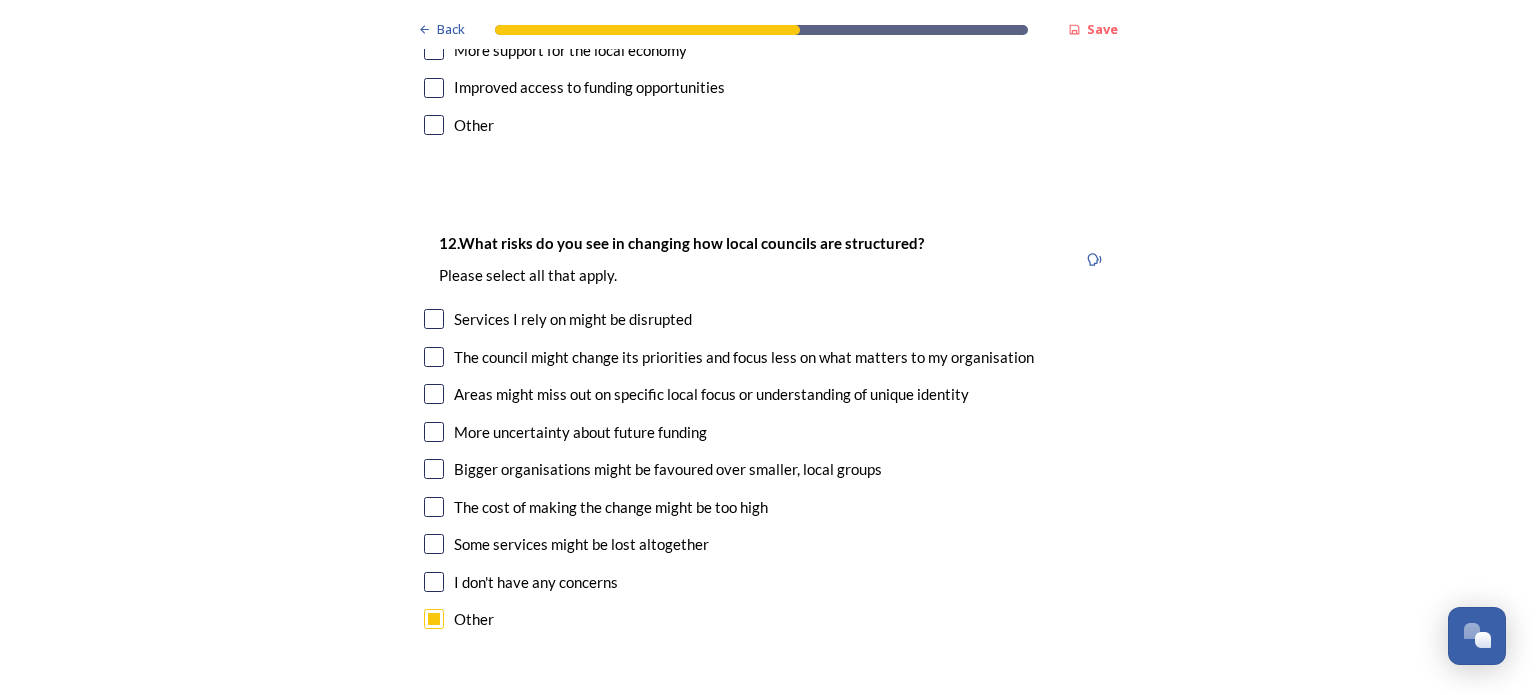 click at bounding box center [434, 125] 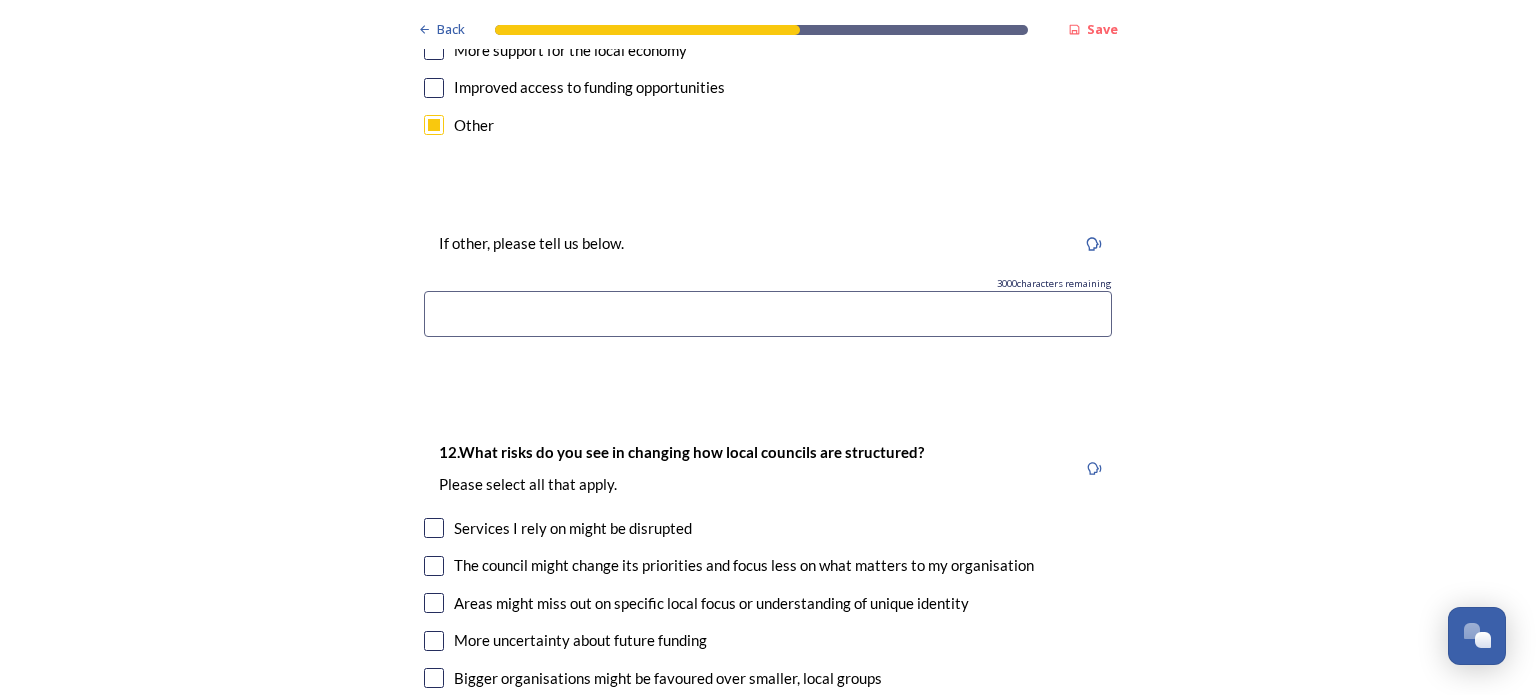 scroll, scrollTop: 5222, scrollLeft: 0, axis: vertical 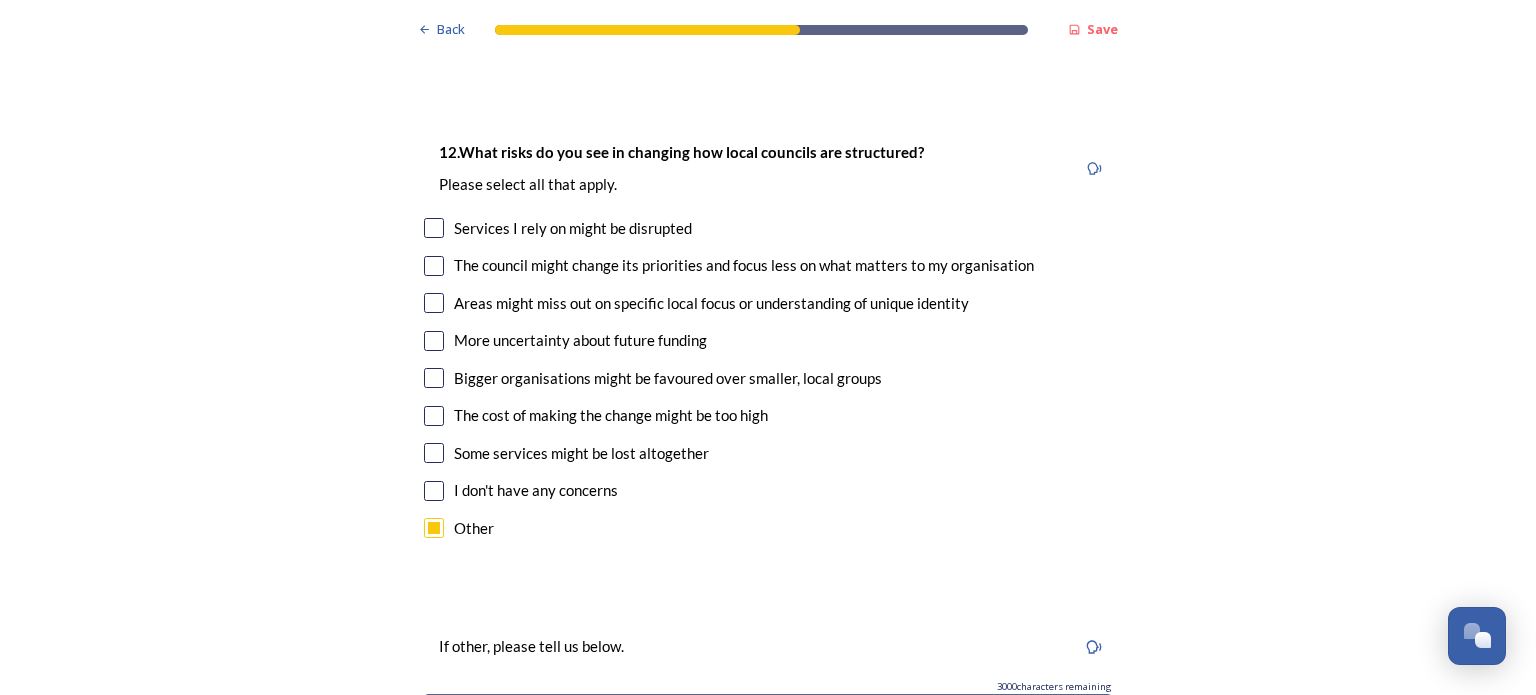 click at bounding box center (434, 228) 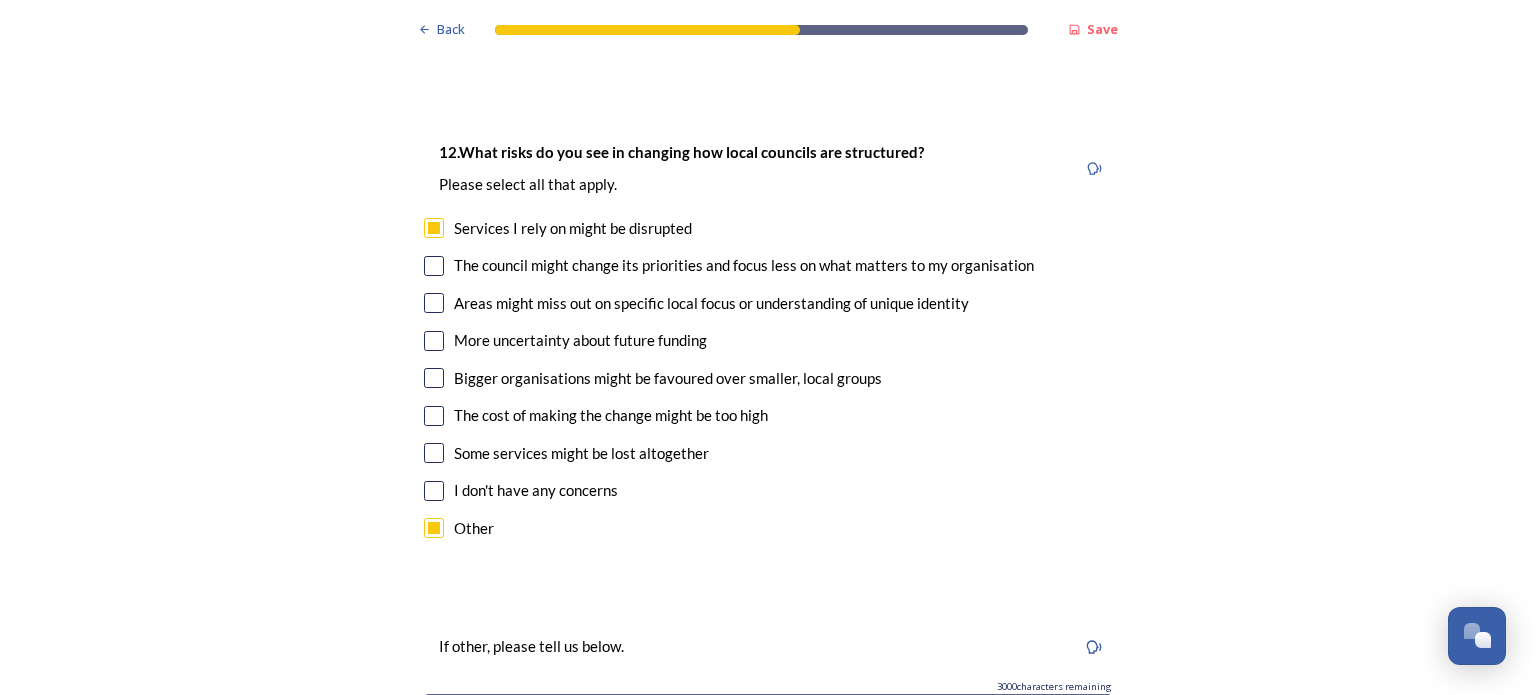 click at bounding box center [434, 266] 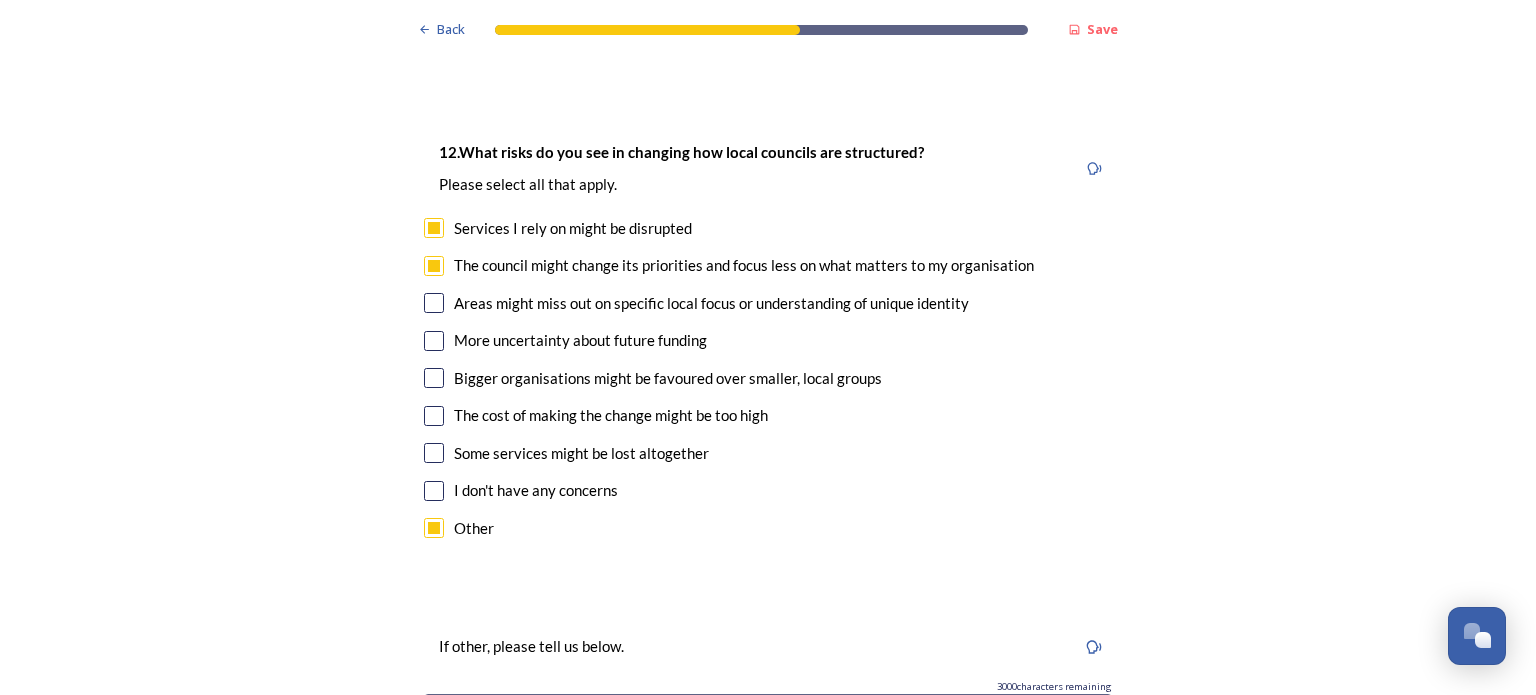 click at bounding box center [434, 303] 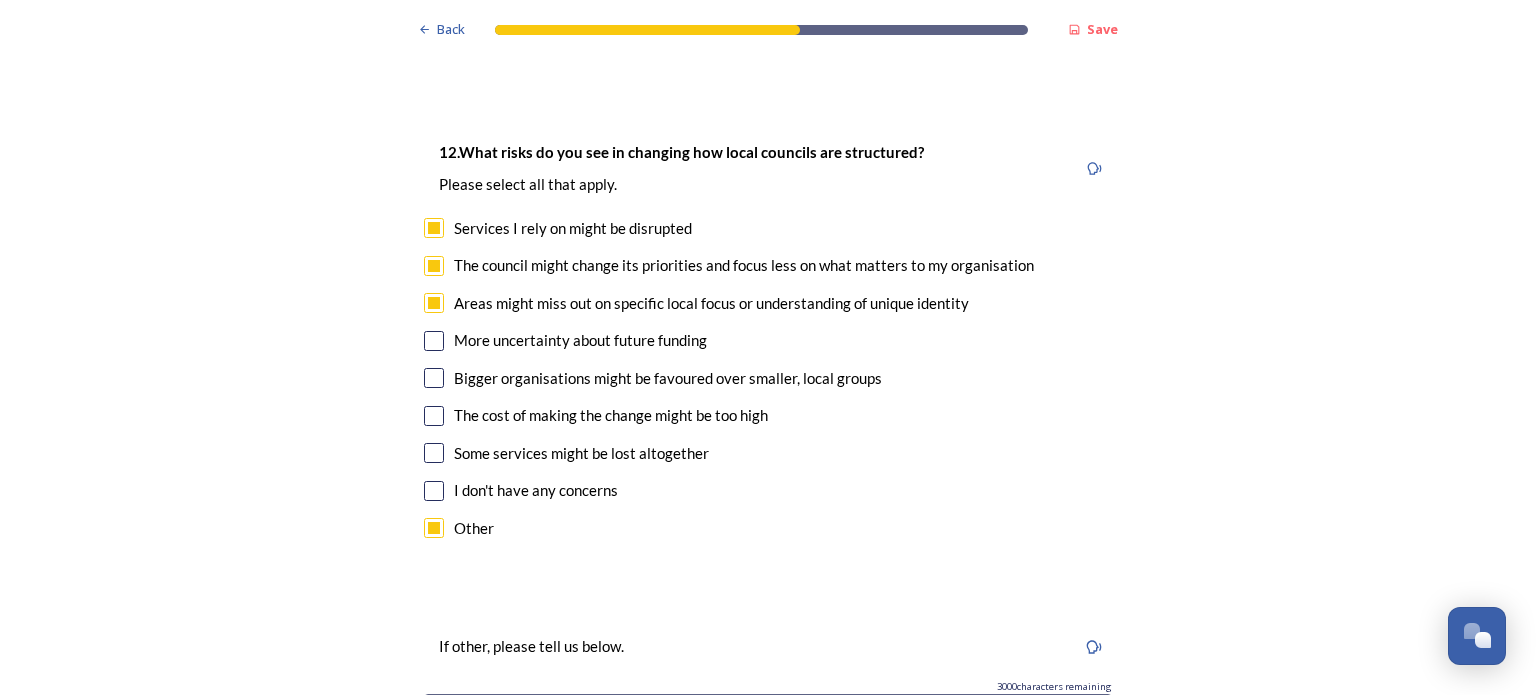click at bounding box center (434, 341) 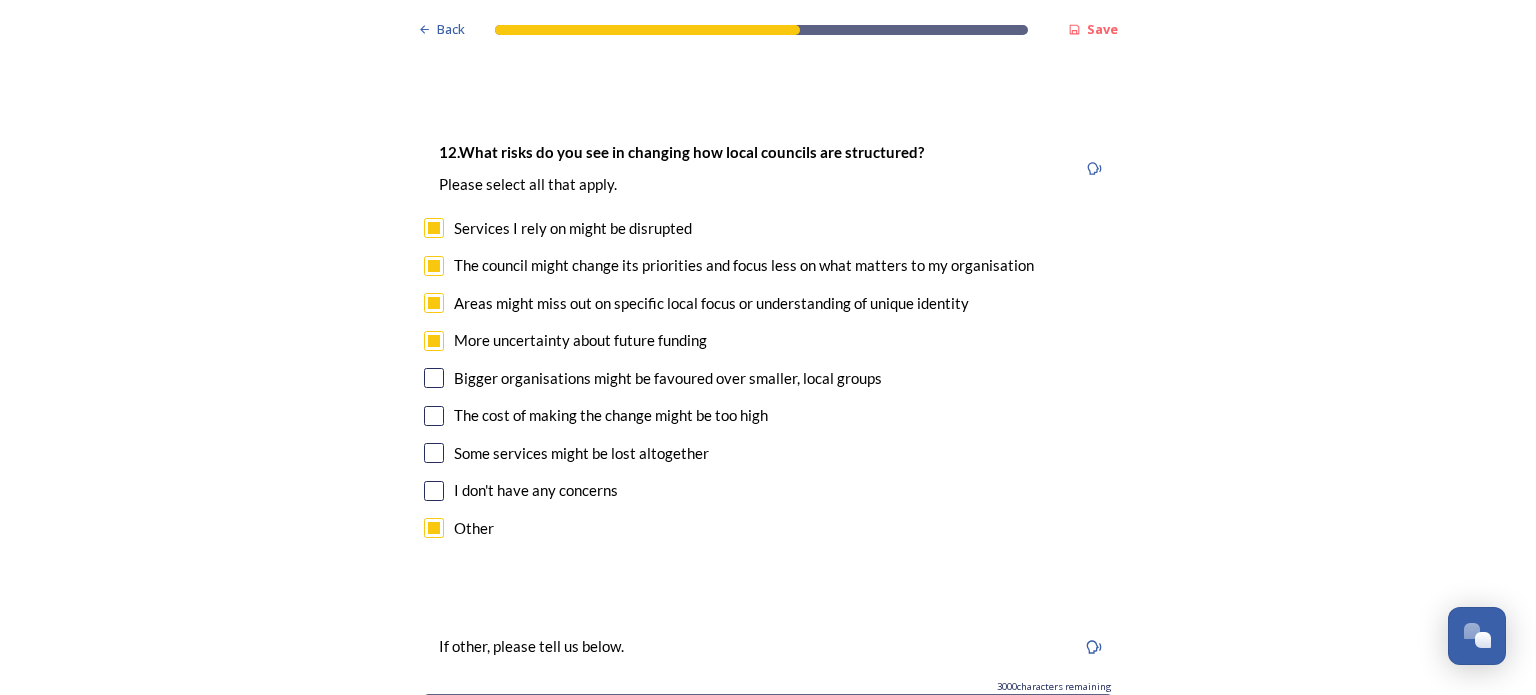 click at bounding box center (434, 378) 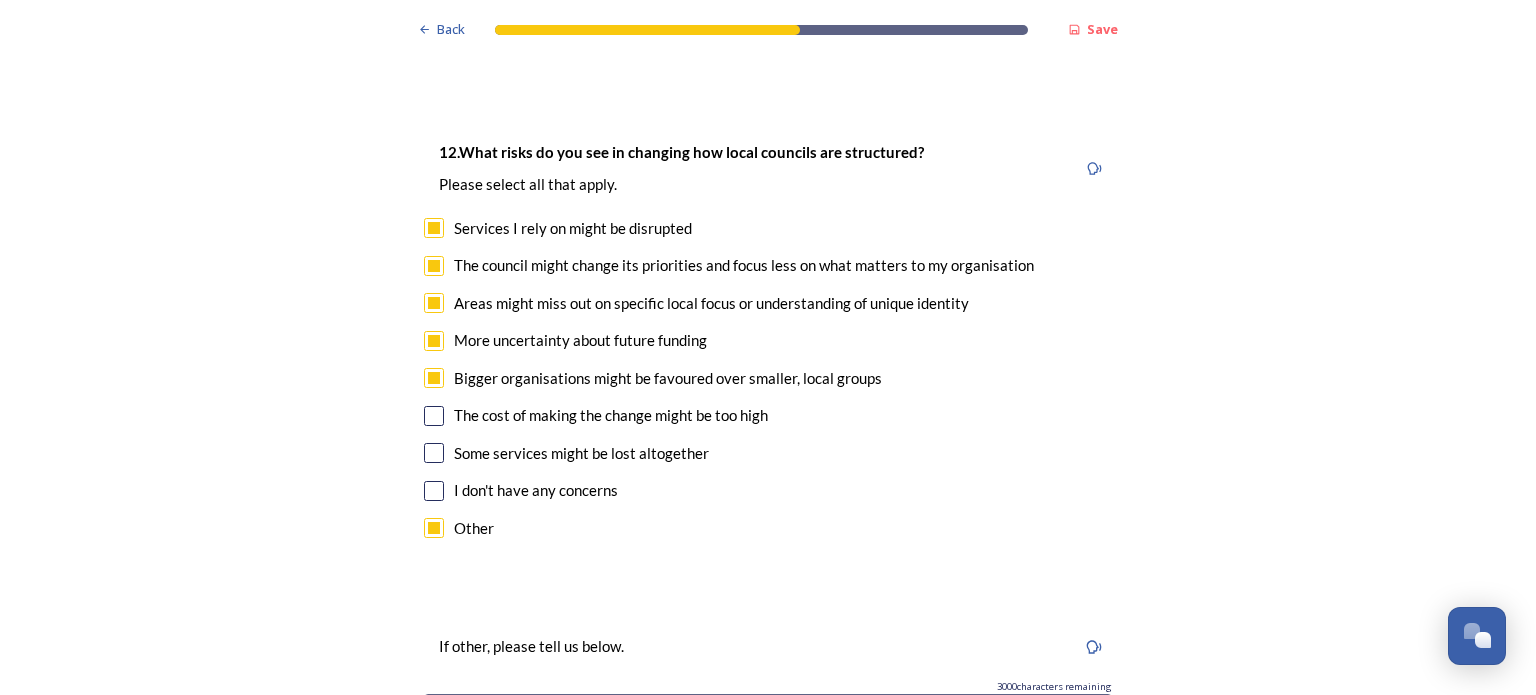 click at bounding box center [434, 416] 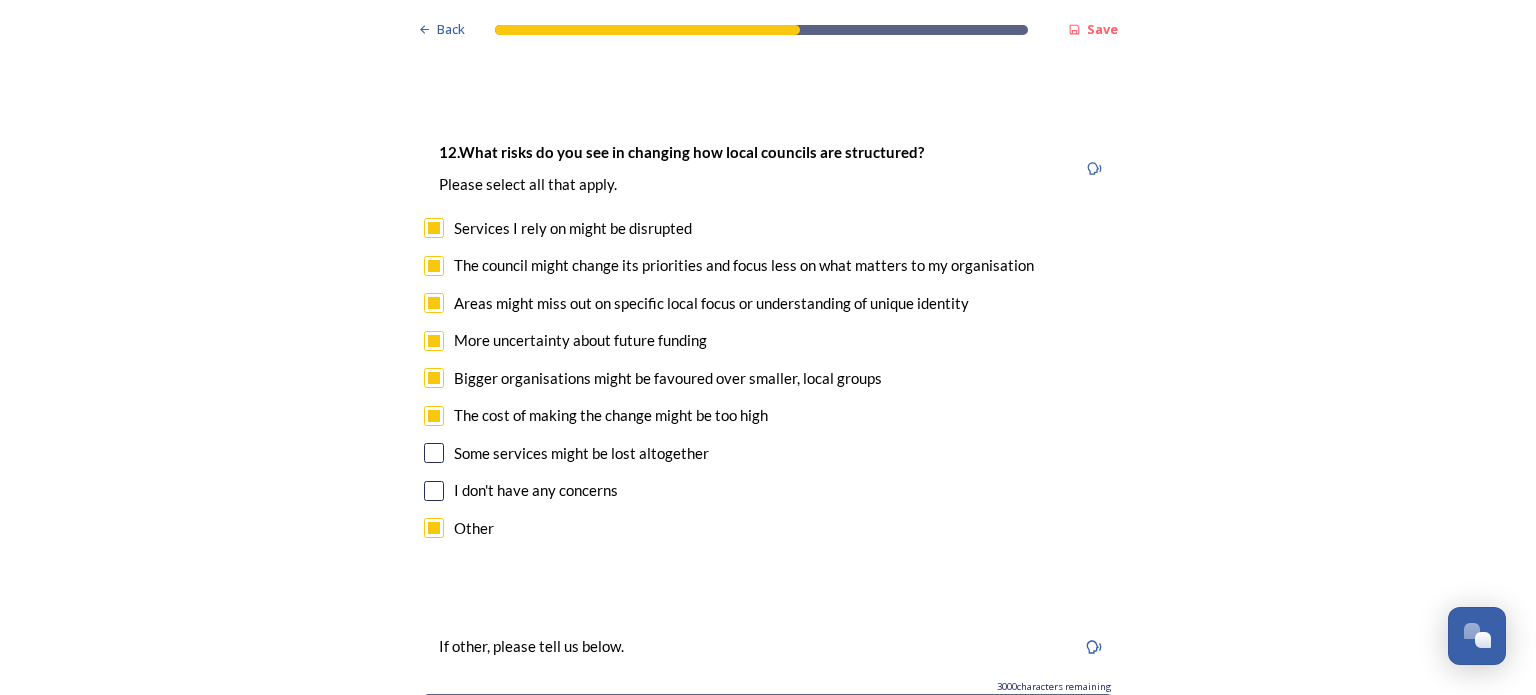 click at bounding box center [434, 453] 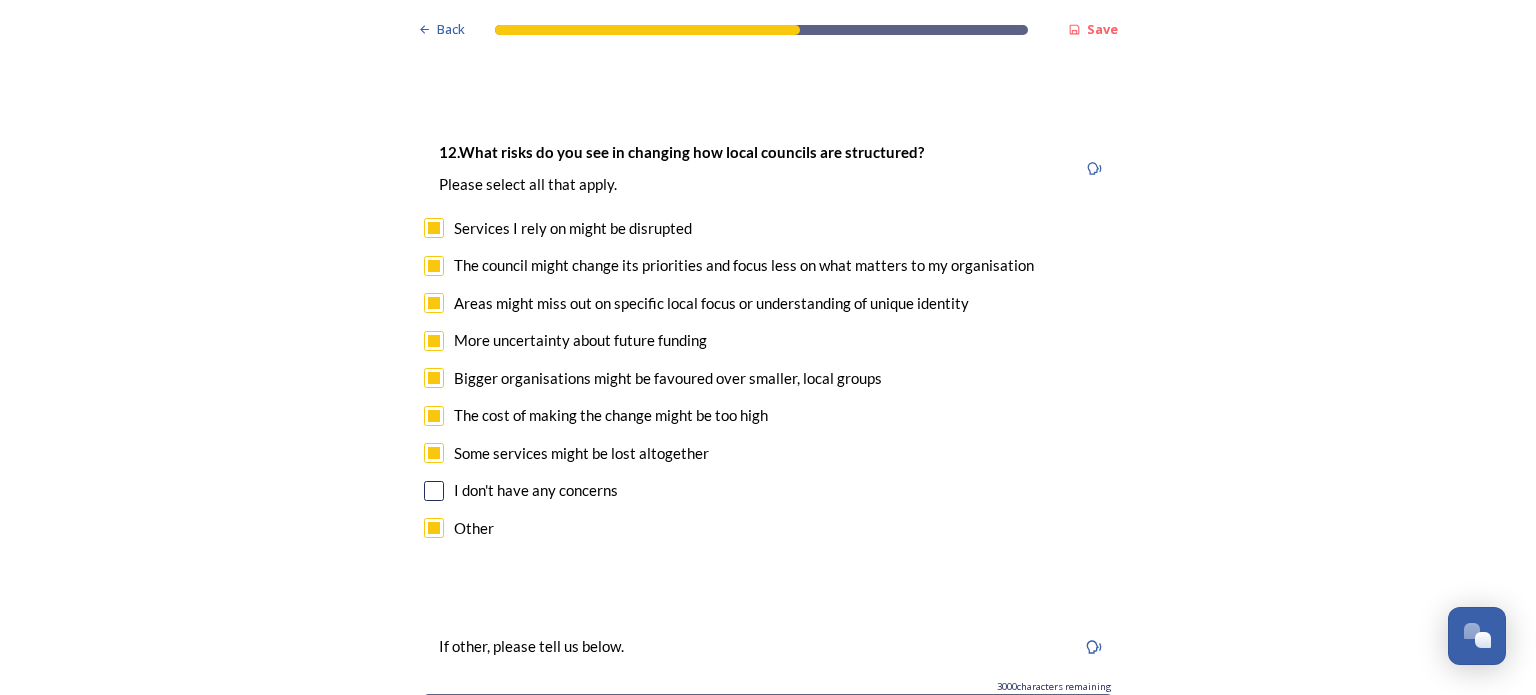 drag, startPoint x: 424, startPoint y: 510, endPoint x: 442, endPoint y: 511, distance: 18.027756 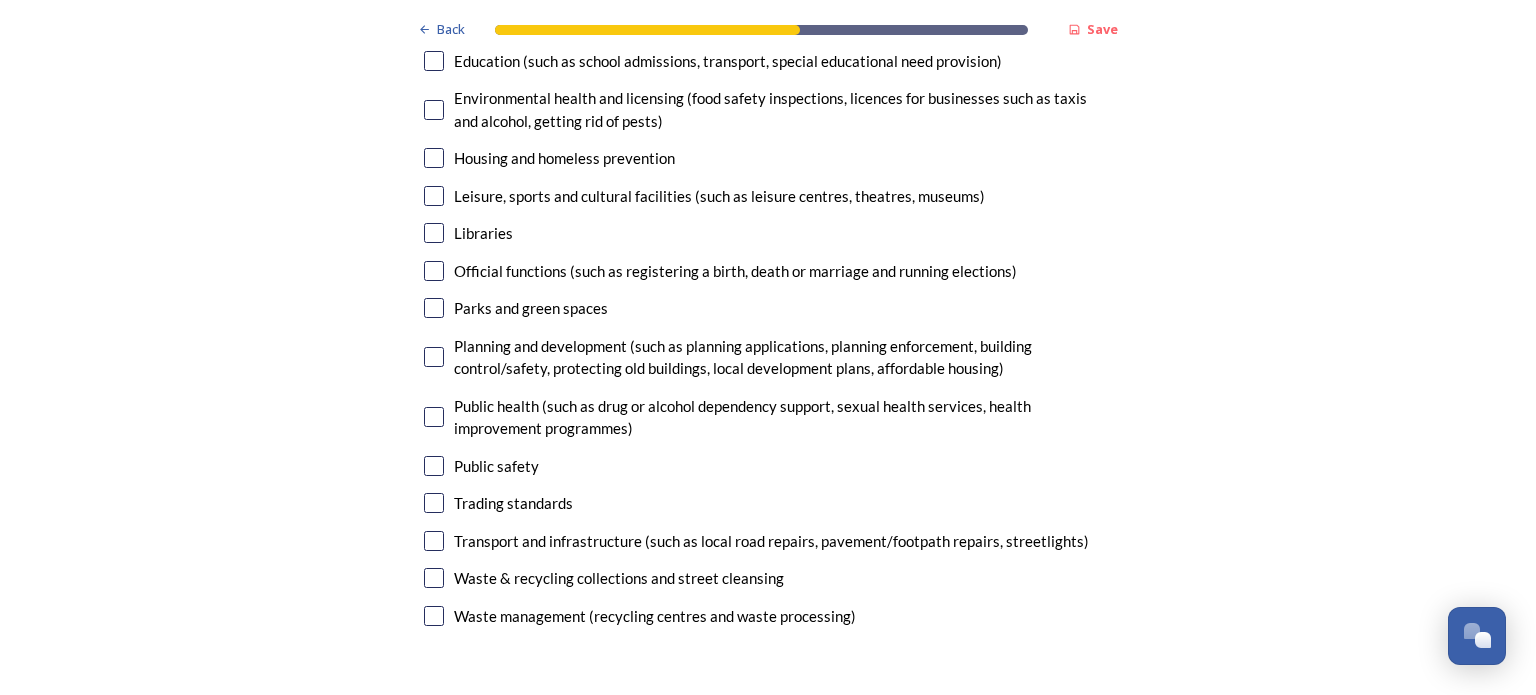 scroll, scrollTop: 6222, scrollLeft: 0, axis: vertical 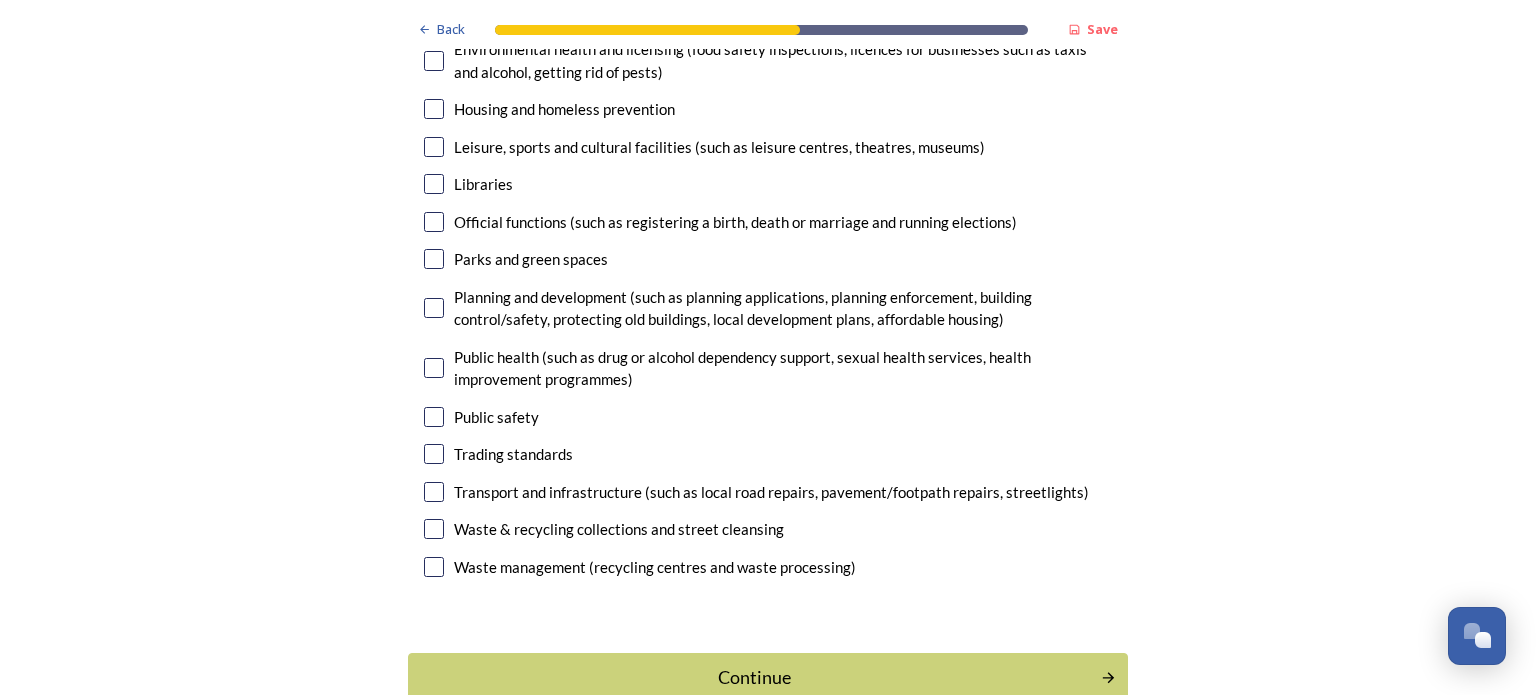 click at bounding box center (434, 308) 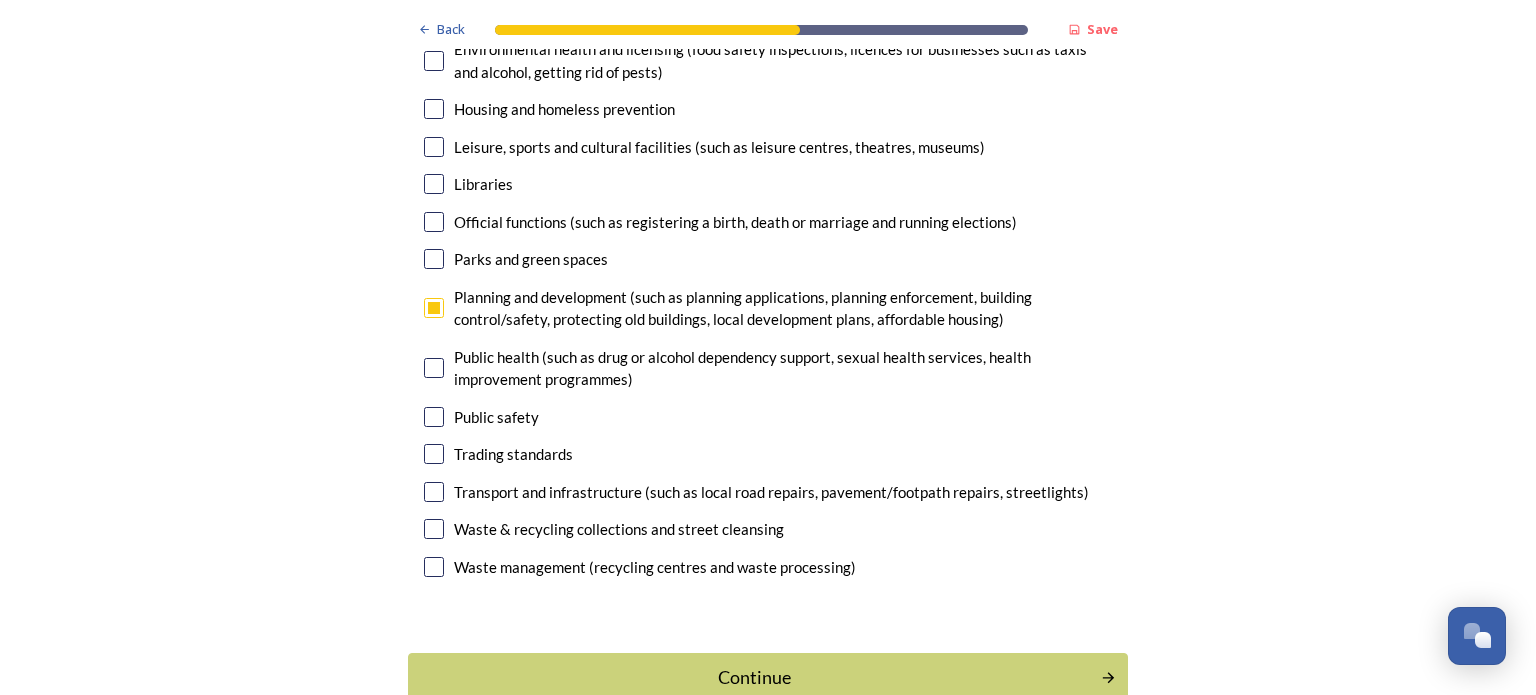 click at bounding box center (434, 529) 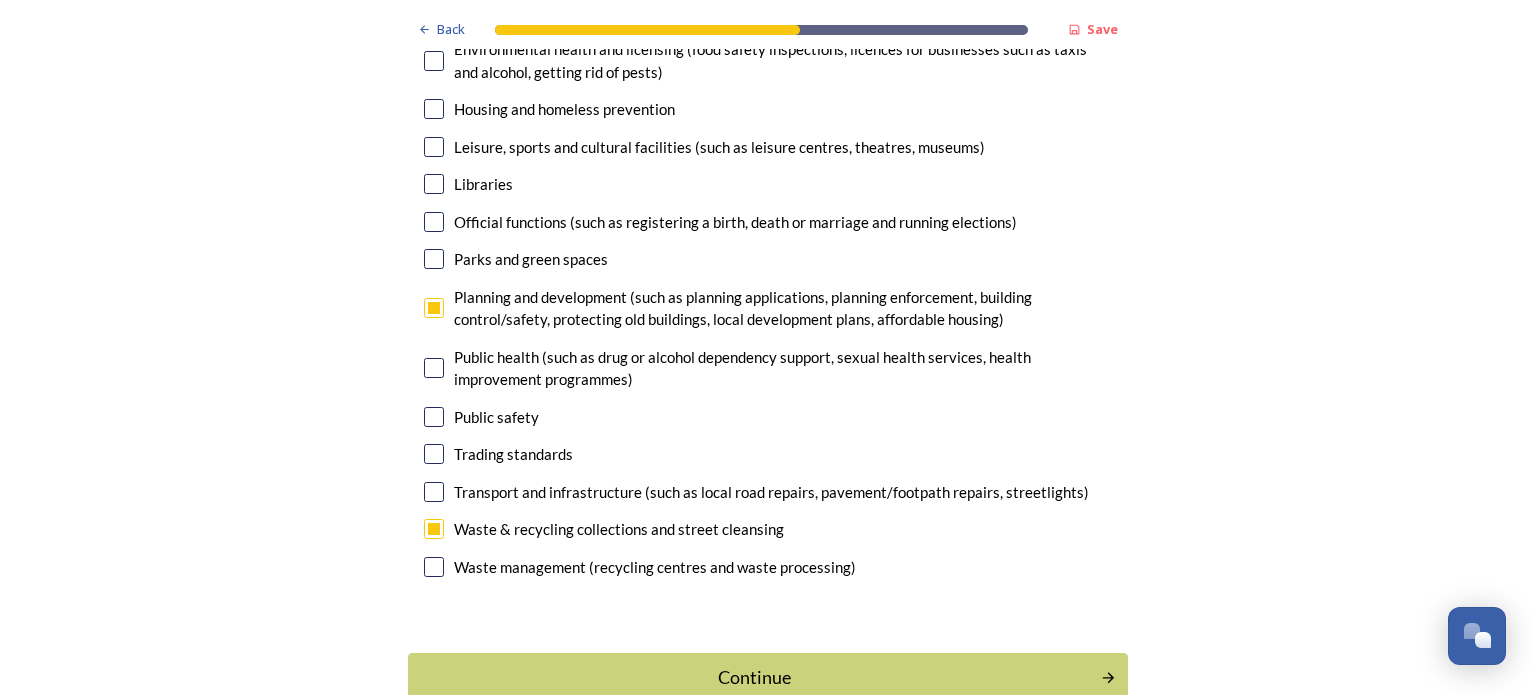 click on "13. Council services will continue, no matter what the local government structure looks like. Here is a list of some of the things that your local councils currently provide. ﻿Which core services do you think would benefit most from integration or simplification?  Please select up to five options. 3  choice(s) remaining Adult social care   Children's services (such as looked-after children, those with special educational needs or disability, fostering or adoption) Communities (such as public events, activities for young people or families)   Council tax collections Economic development (such as support for local businesses, grant funding, supporting local attractions, tourism - encouraging visitors)  Education (such as school admissions, transport, special educational need provision)  Environmental health and licensing (food safety inspections, licences for businesses such as taxis and alcohol, getting rid of pests) Housing and homeless prevention Libraries Parks and green spaces Public safety" at bounding box center [768, 108] 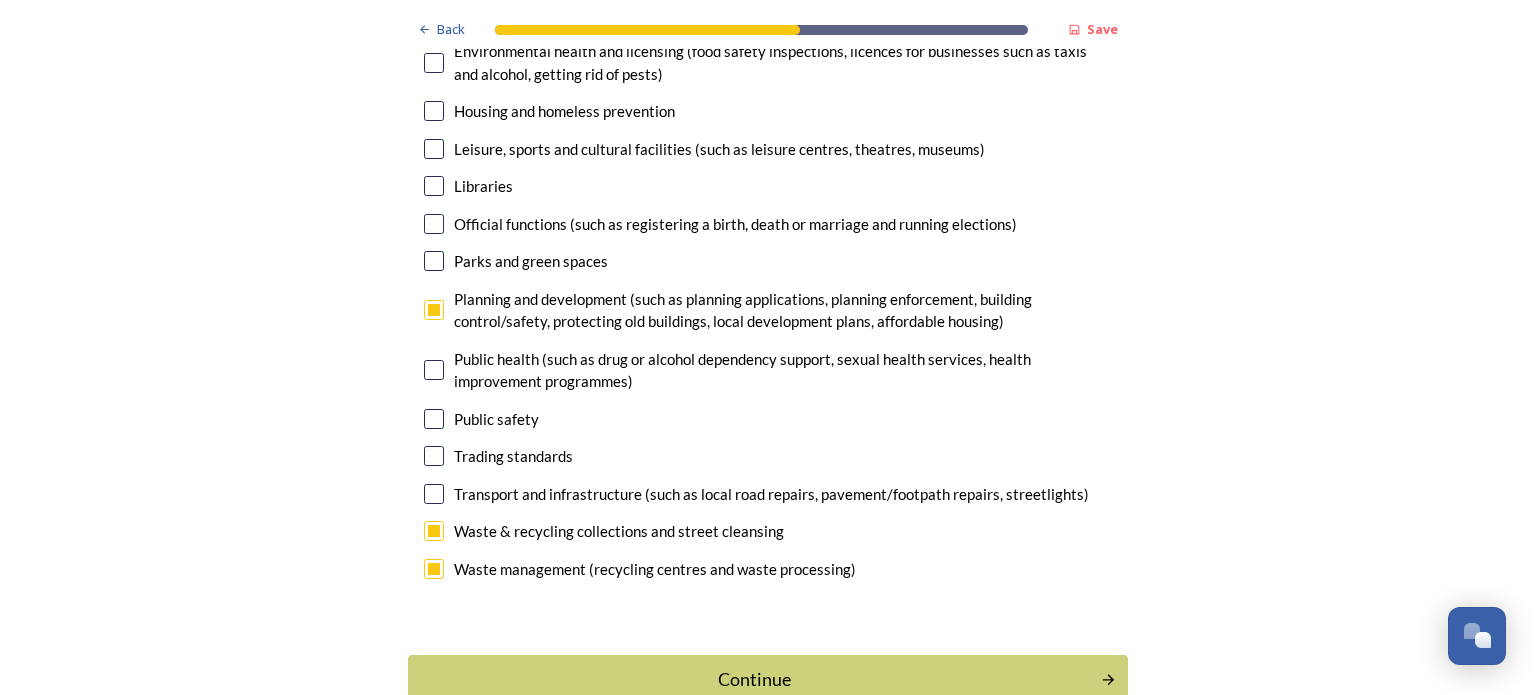 scroll, scrollTop: 6222, scrollLeft: 0, axis: vertical 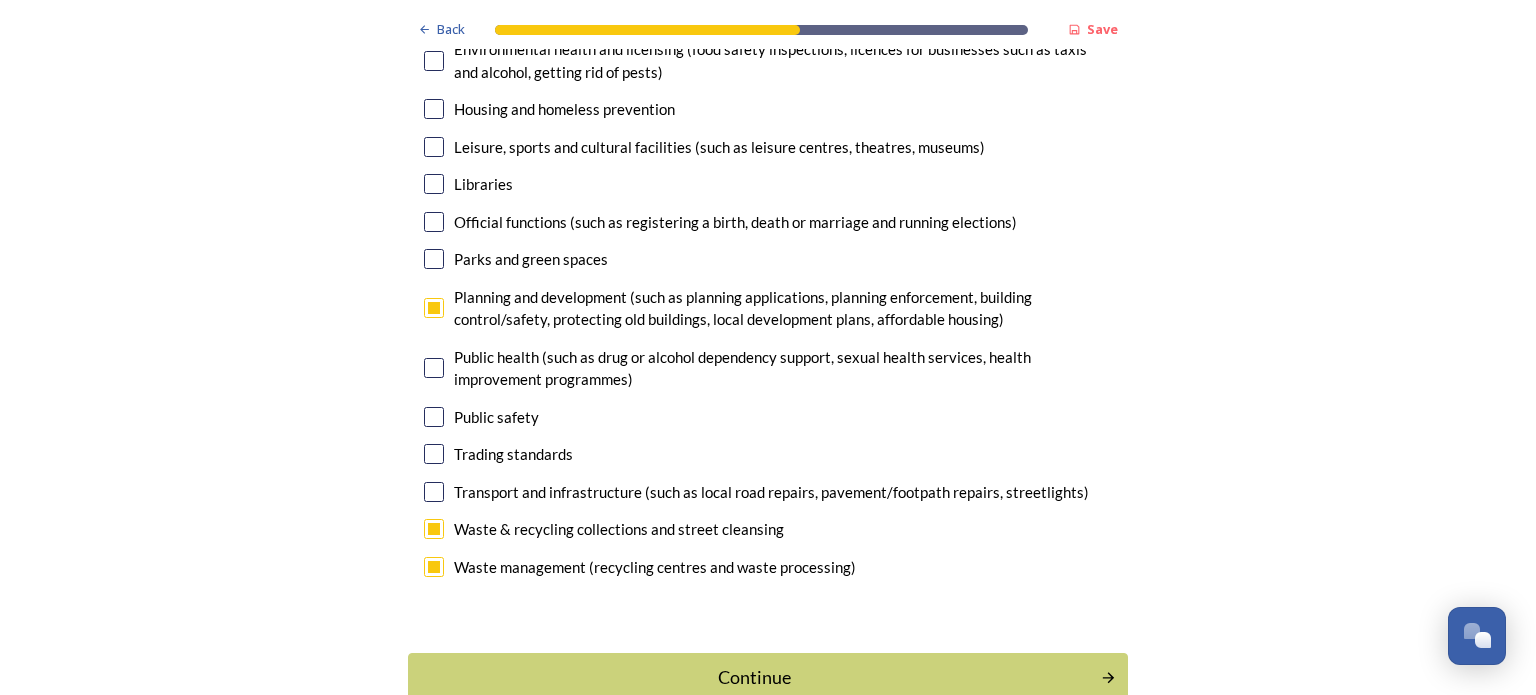 click at bounding box center (434, 368) 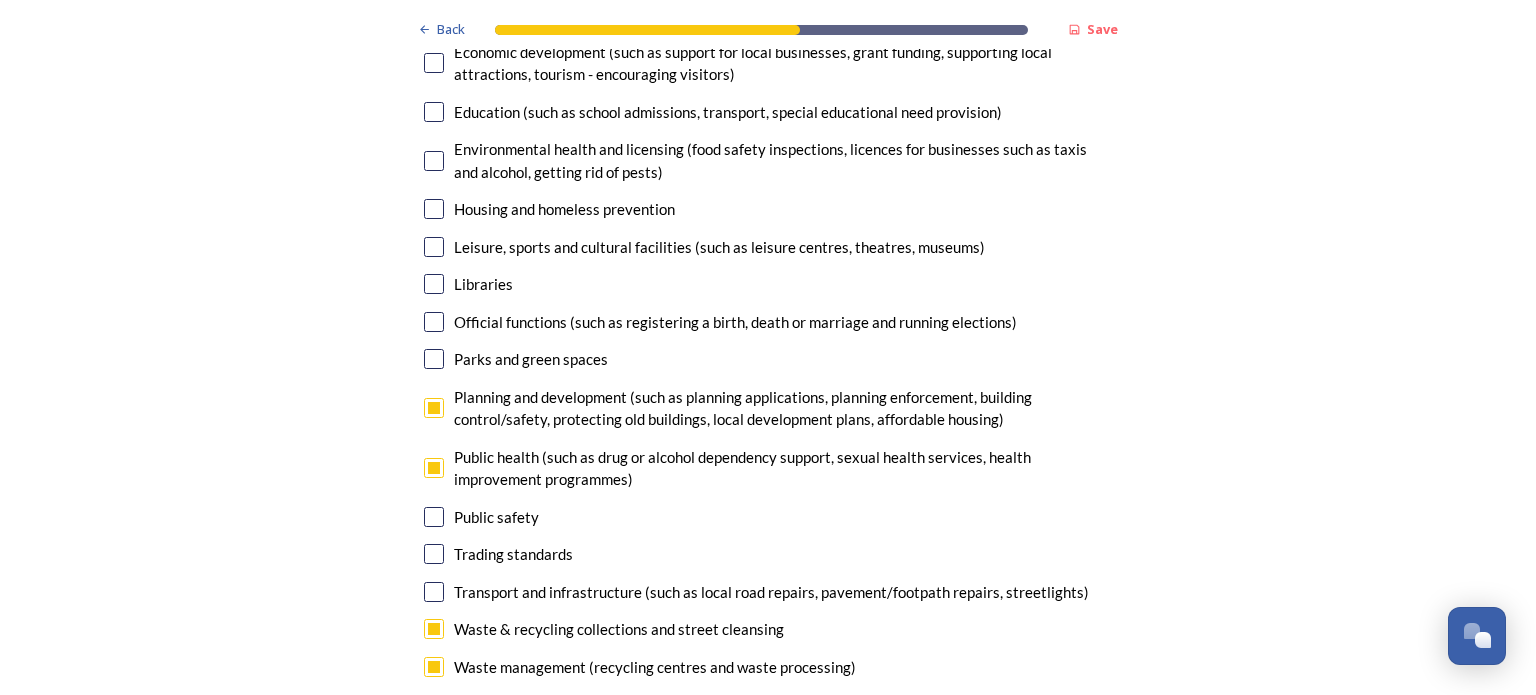 scroll, scrollTop: 6222, scrollLeft: 0, axis: vertical 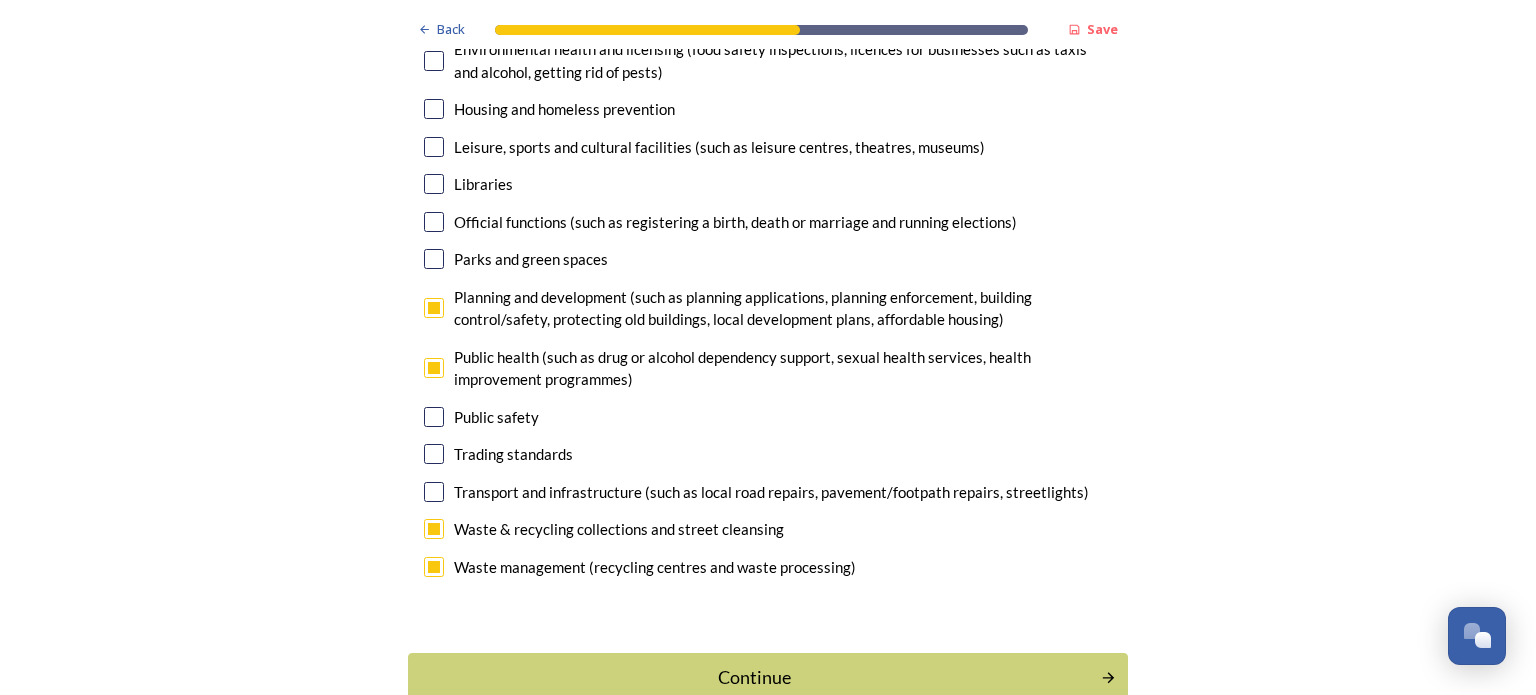 click at bounding box center [434, 454] 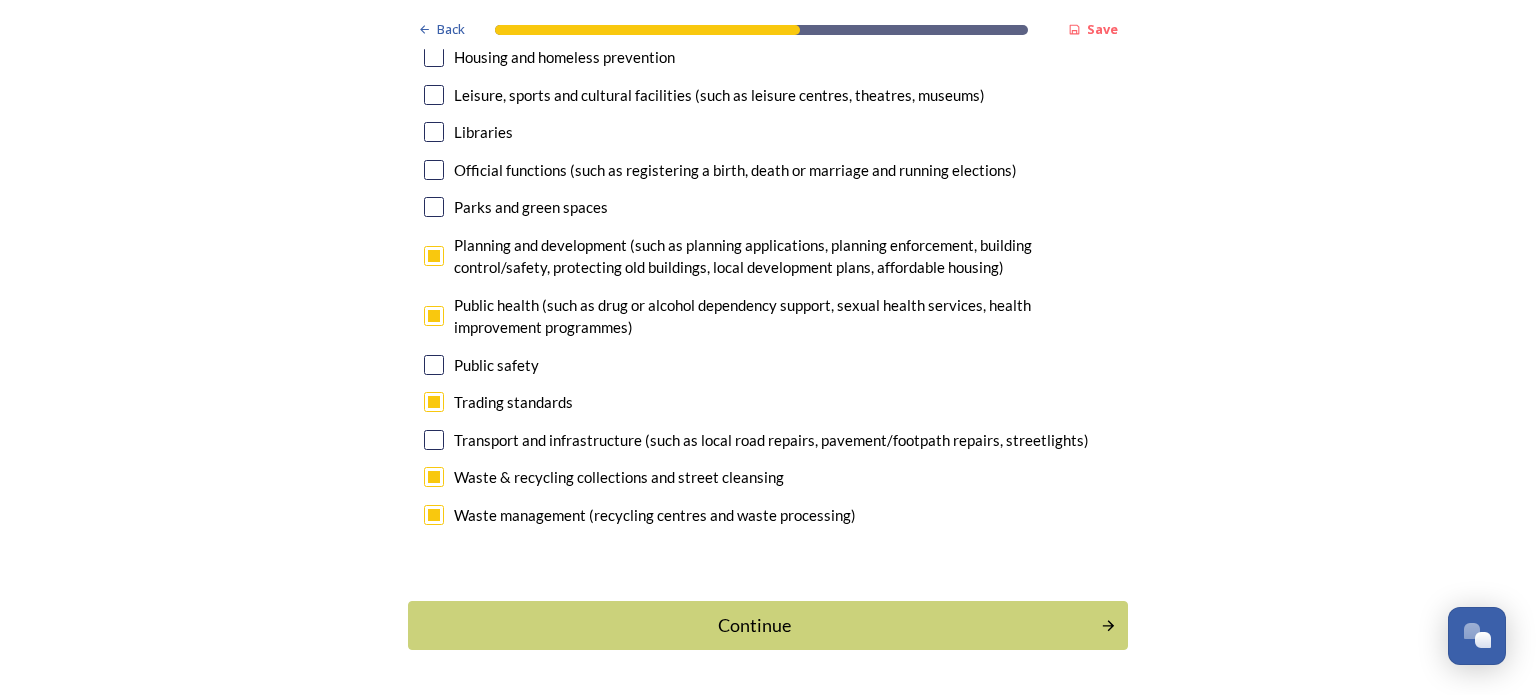 scroll, scrollTop: 6322, scrollLeft: 0, axis: vertical 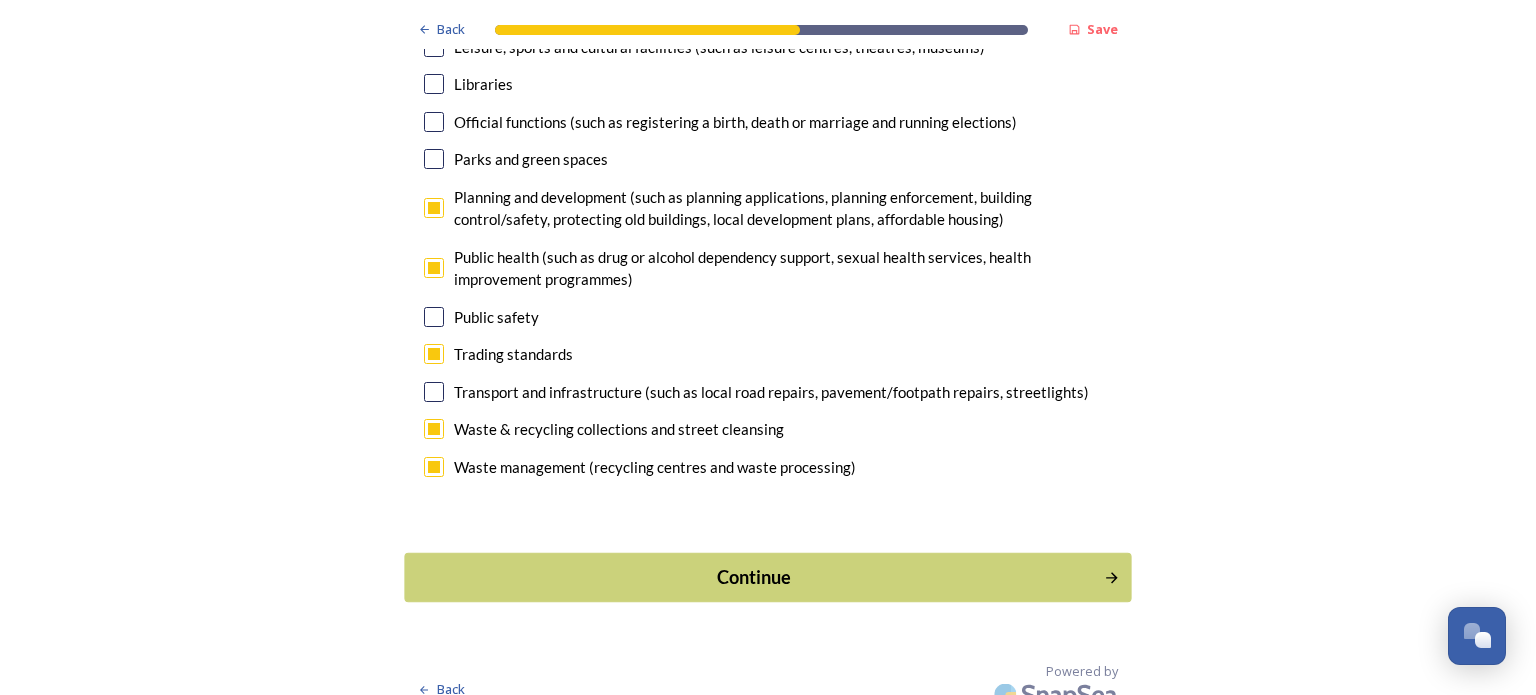 click on "Continue" at bounding box center (754, 577) 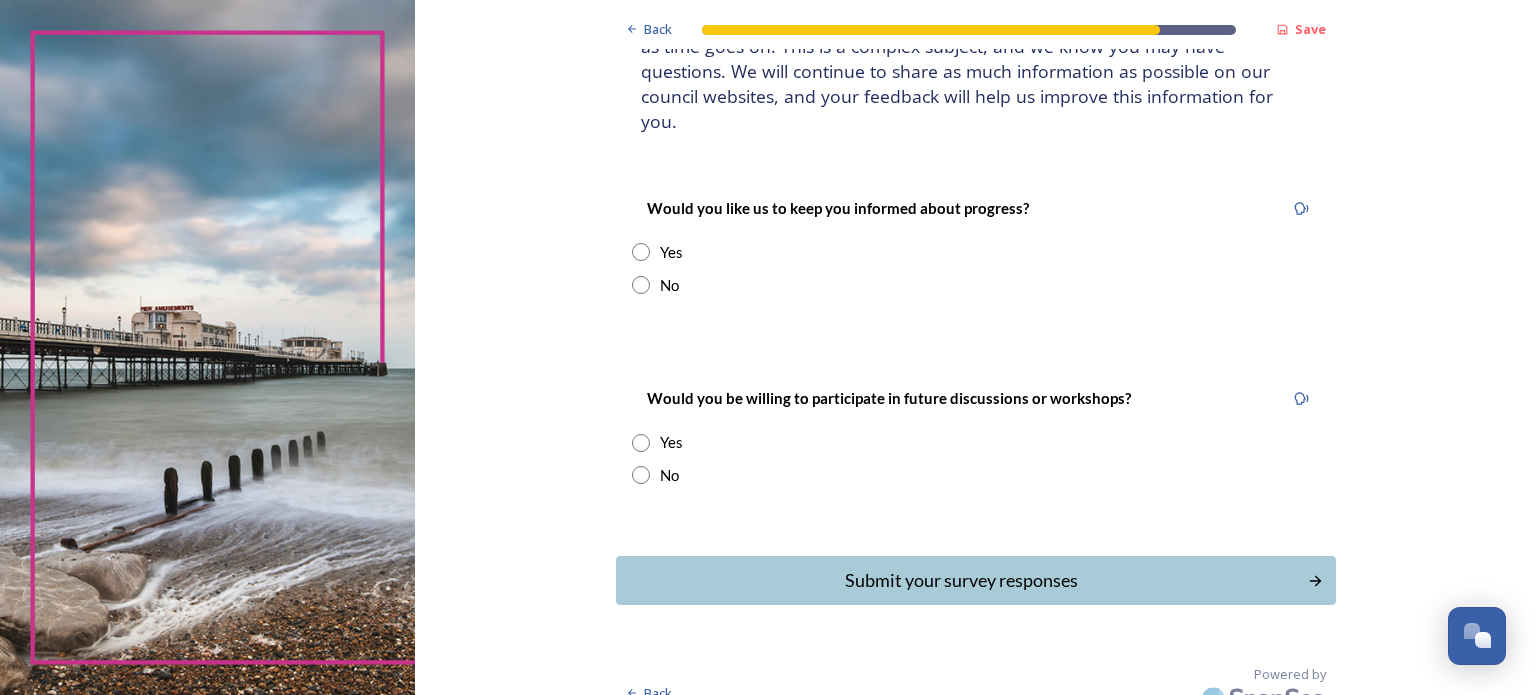 scroll, scrollTop: 0, scrollLeft: 0, axis: both 